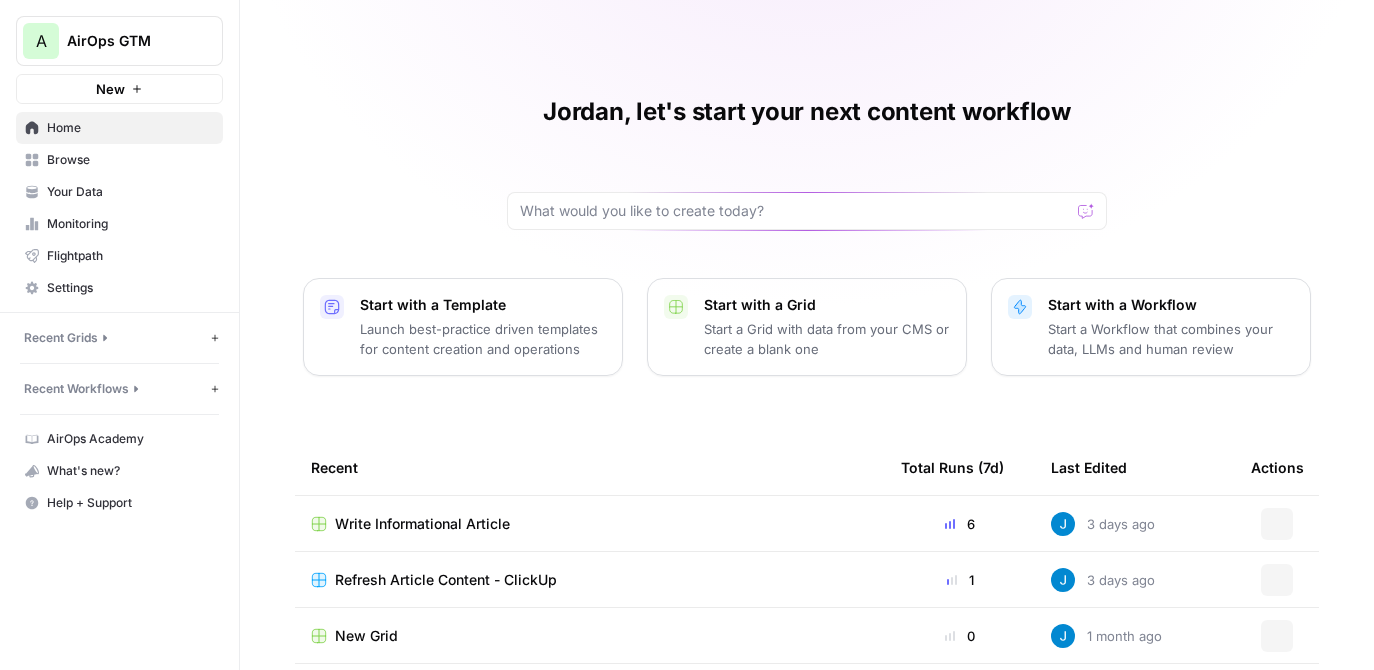 scroll, scrollTop: 0, scrollLeft: 0, axis: both 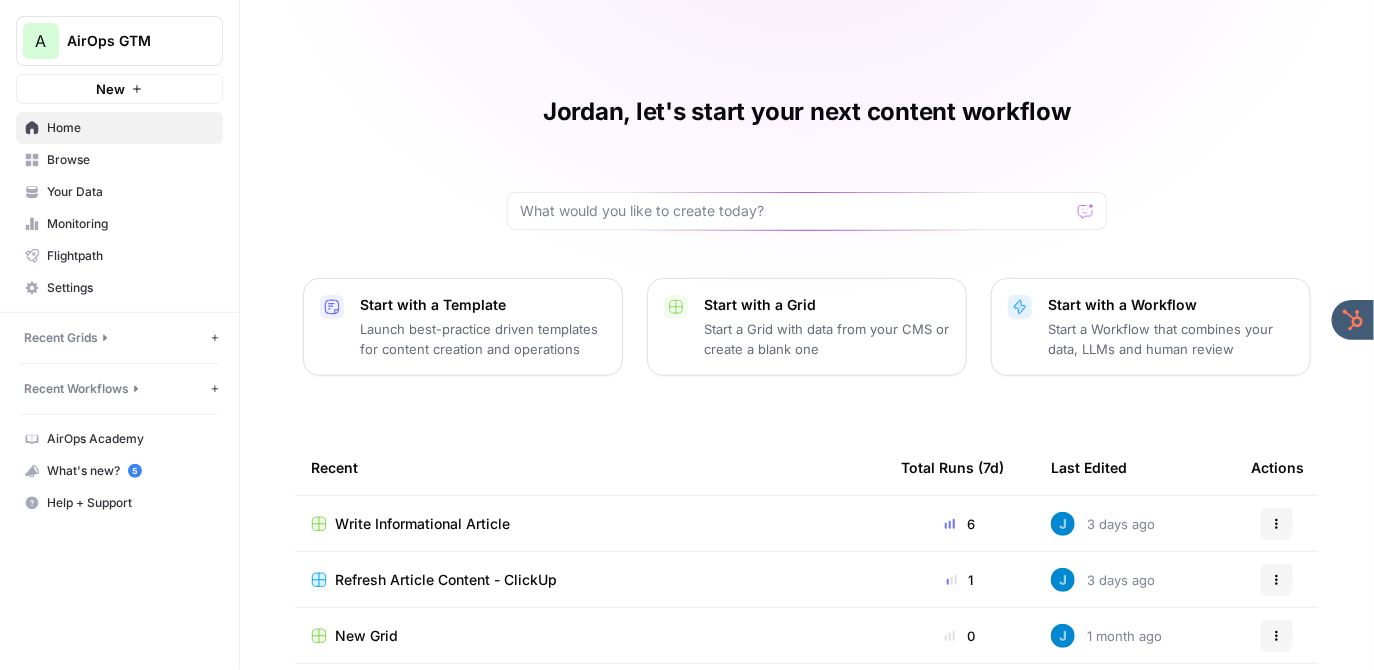 click on "[PERSON], let's start your next content workflow Start with a Template Launch best-practice driven templates for content creation and operations Start with a Grid Start a Grid with data from your CMS or create a blank one Start with a Workflow Start a Workflow that combines your data, LLMs and human review Recent Total Runs (7d) Last Edited Actions Write Informational Article 6 3 days ago Actions Refresh Article Content - ClickUp 1 3 days ago Actions New Grid 0 1 month ago Actions Transcribe Audio Studio 2.0 0 1 month ago Actions Write Article Content Brief Studio 2.0 0 1 month ago Actions Write Article Content Brief Studio 2.0 0 1 month ago Actions Write Article Content Brief Studio 2.0 0 1 month ago Actions" at bounding box center (807, 460) 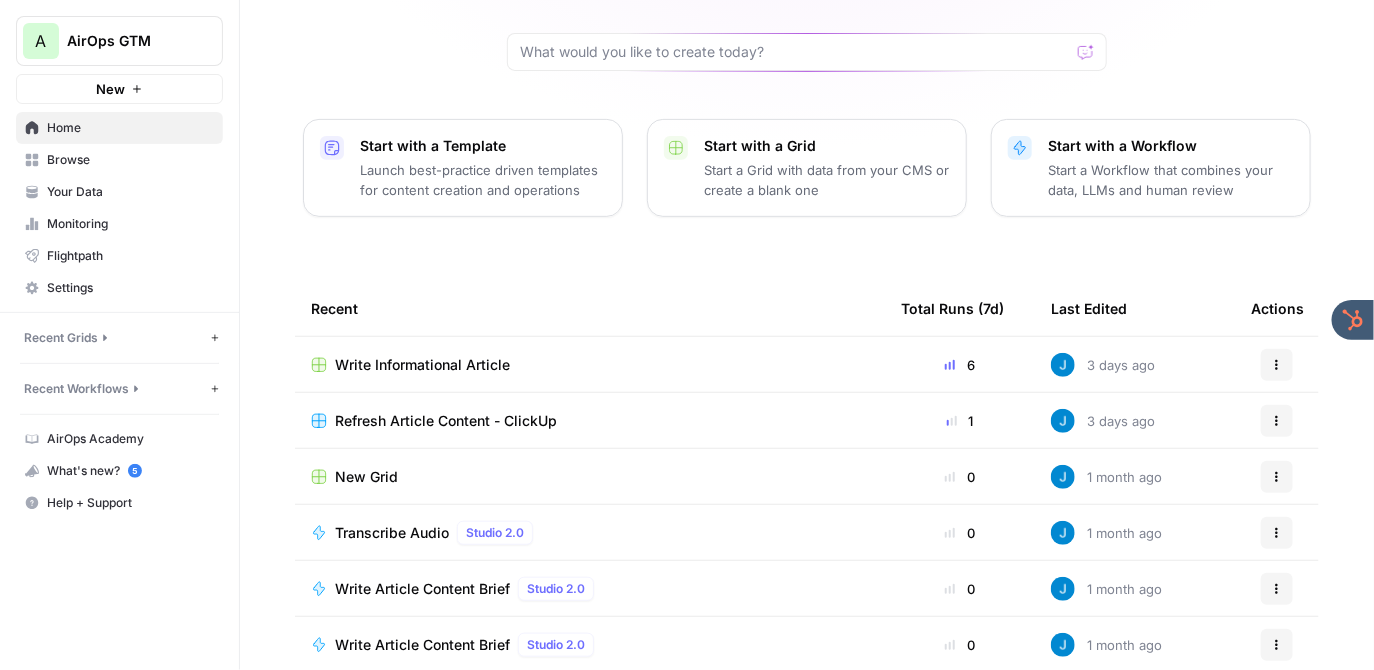 scroll, scrollTop: 170, scrollLeft: 0, axis: vertical 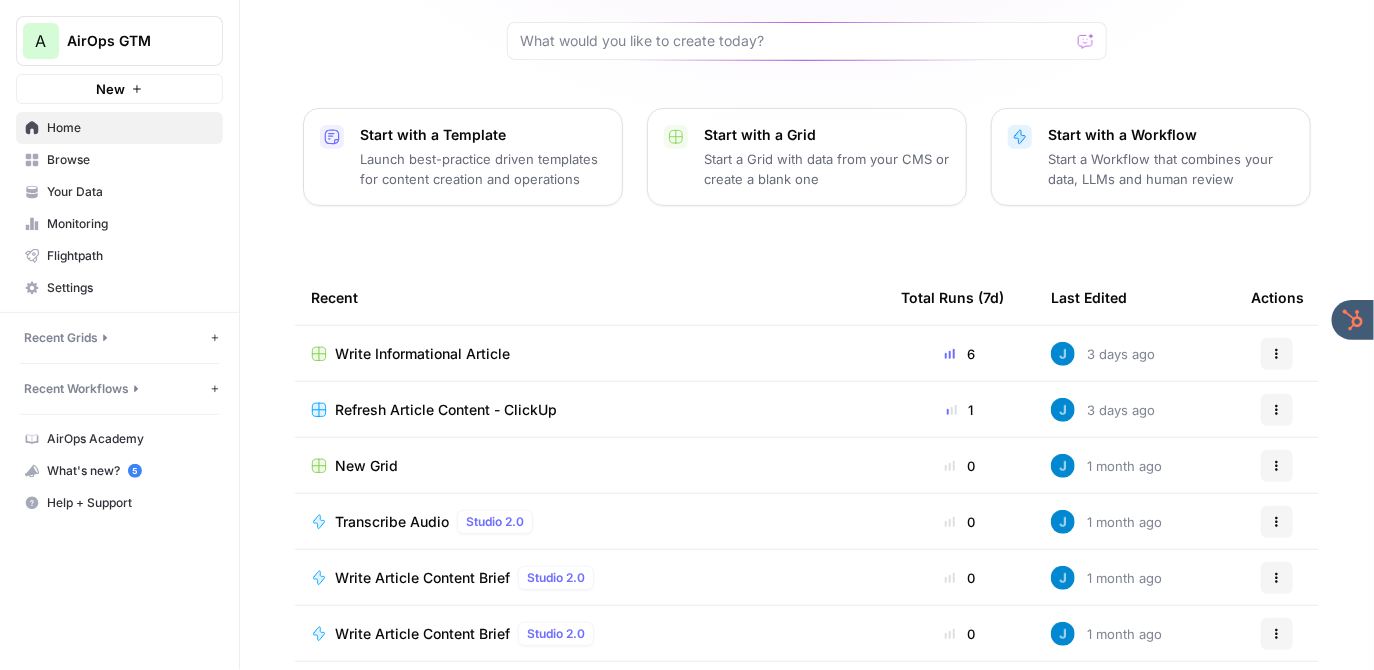 click on "Refresh Article Content - ClickUp" at bounding box center [590, 409] 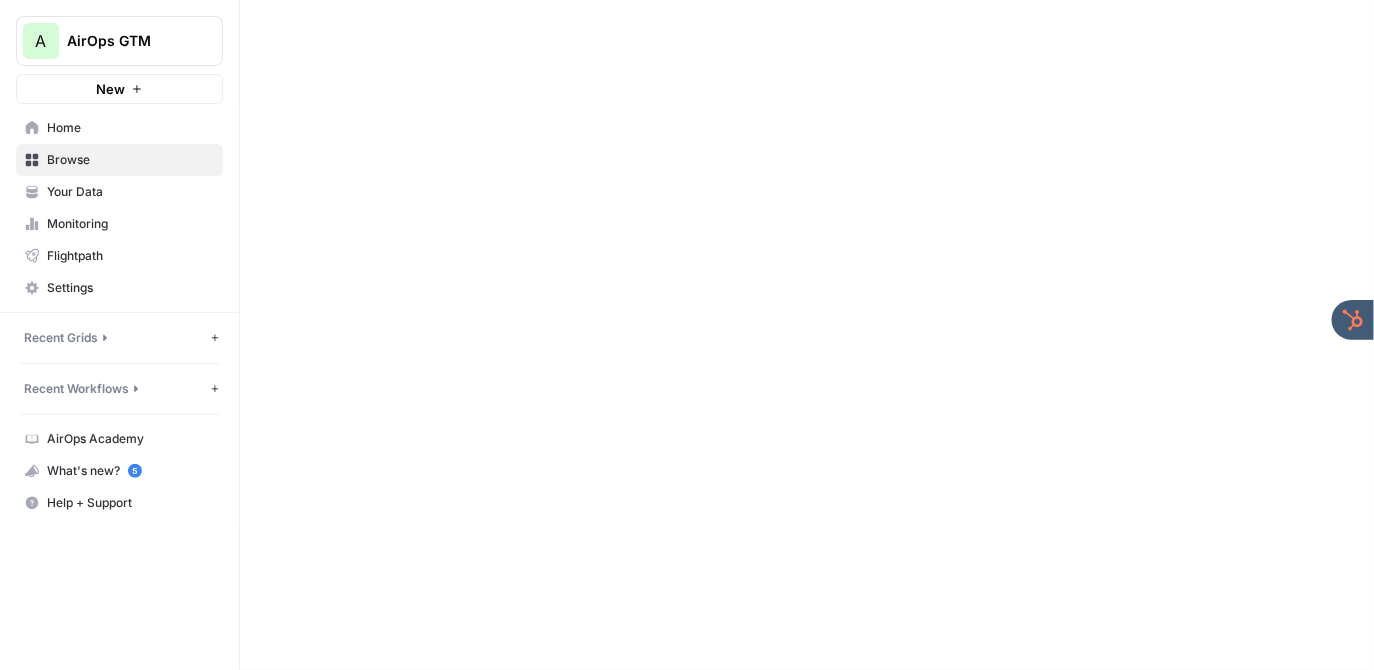 scroll, scrollTop: 0, scrollLeft: 0, axis: both 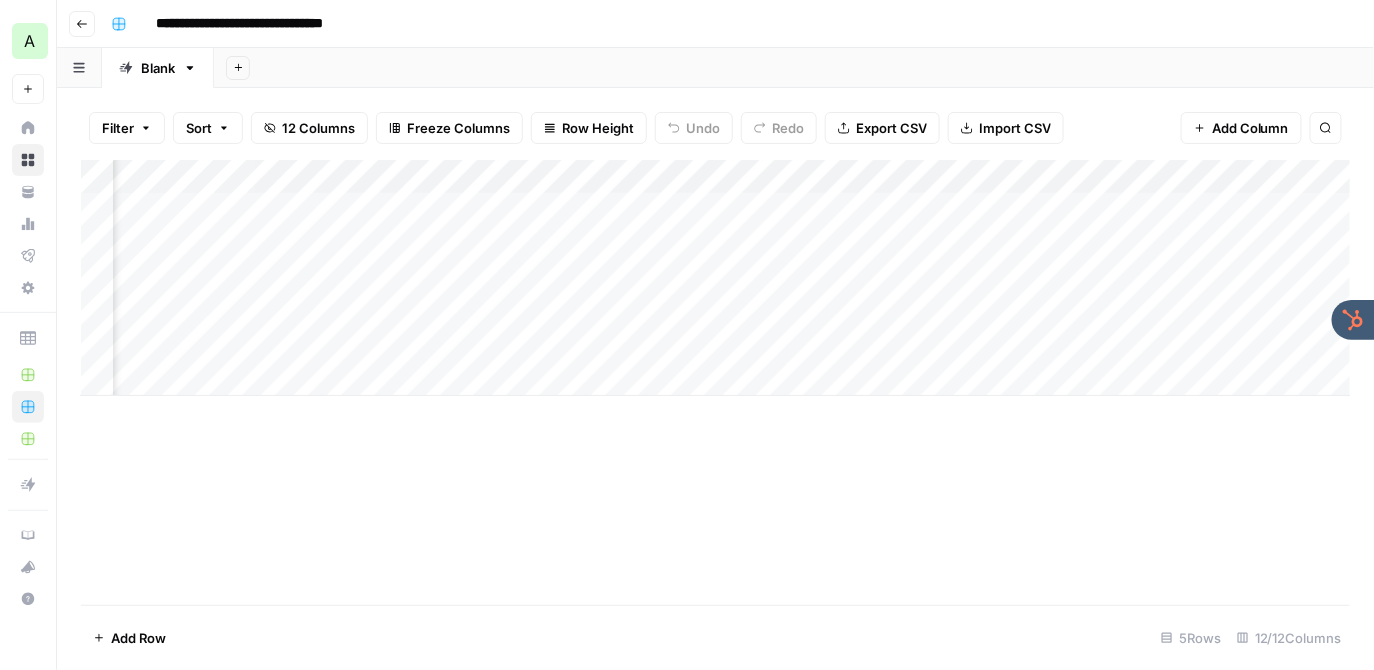 click on "Add Column" at bounding box center [716, 278] 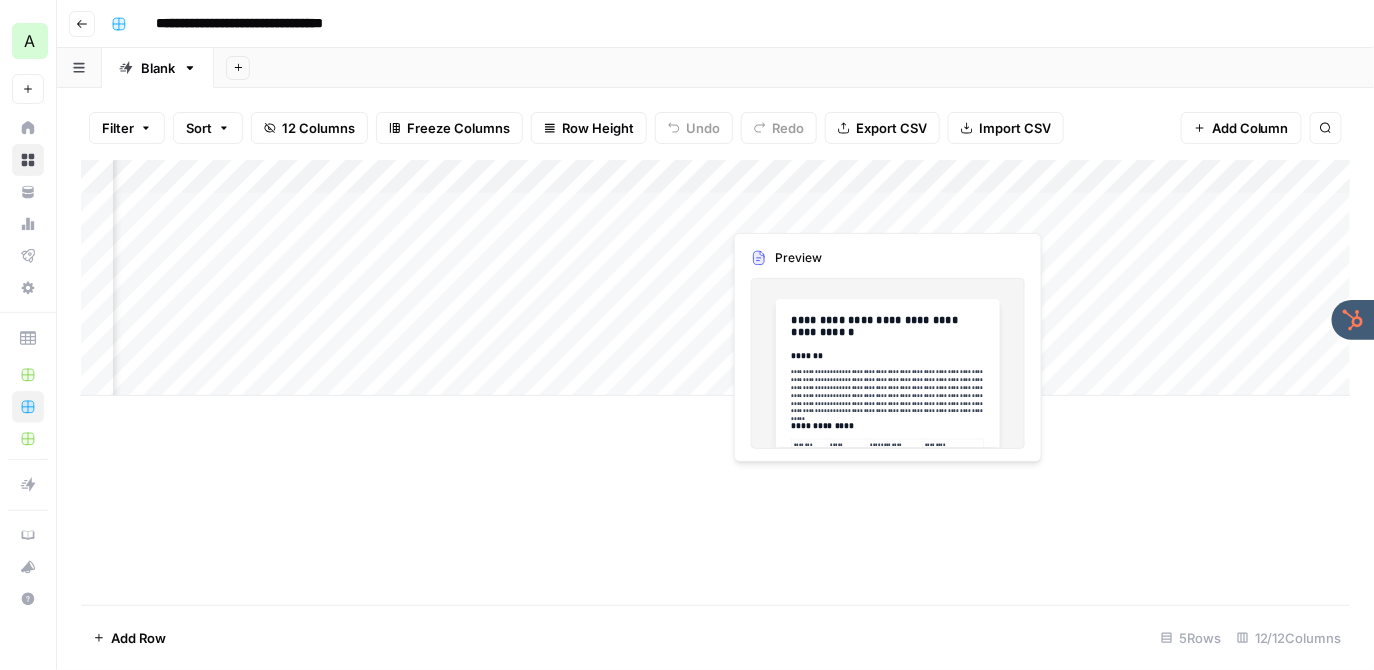 click on "Add Column" at bounding box center (716, 278) 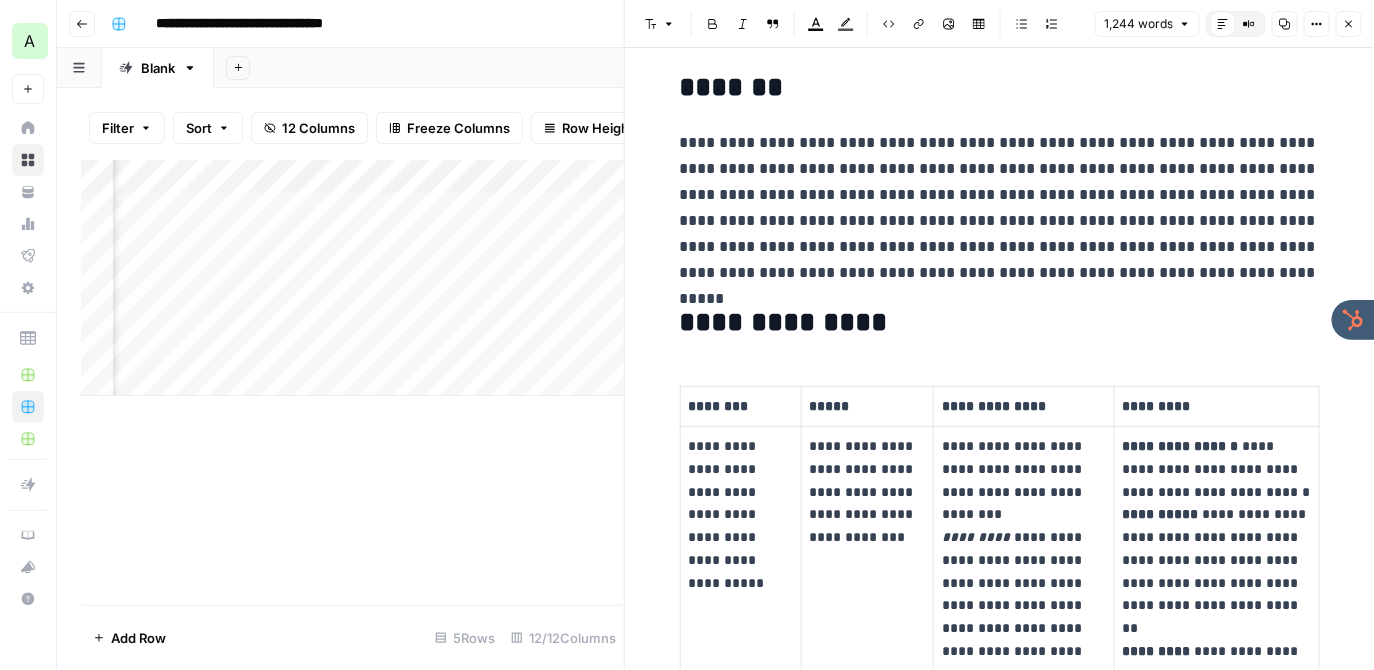 scroll, scrollTop: 132, scrollLeft: 0, axis: vertical 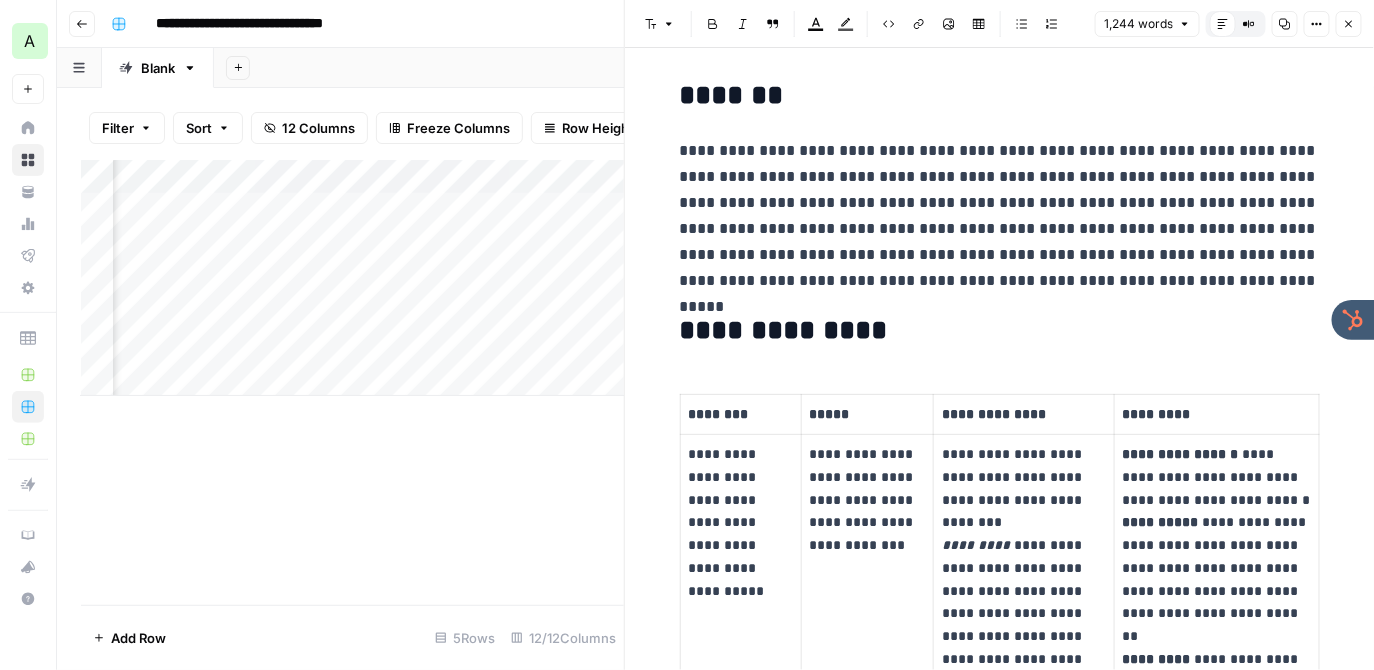 click 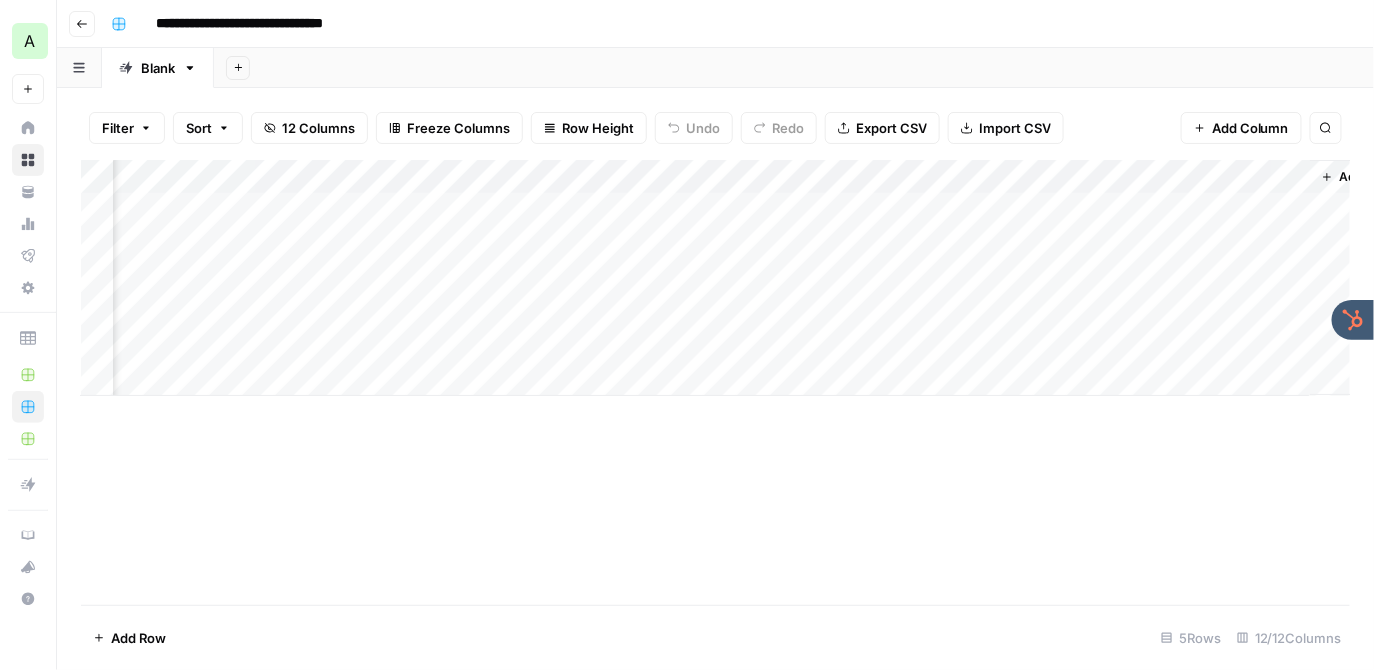 scroll, scrollTop: 0, scrollLeft: 1707, axis: horizontal 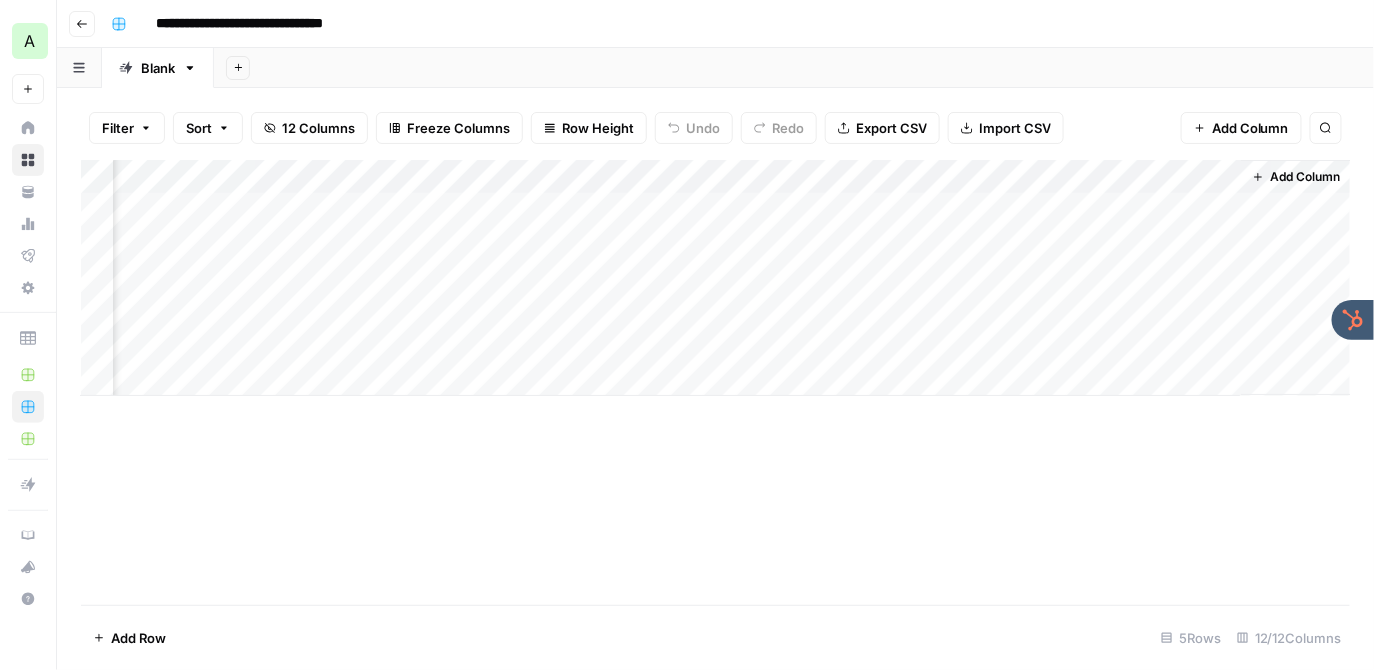 click on "Add Column" at bounding box center [716, 278] 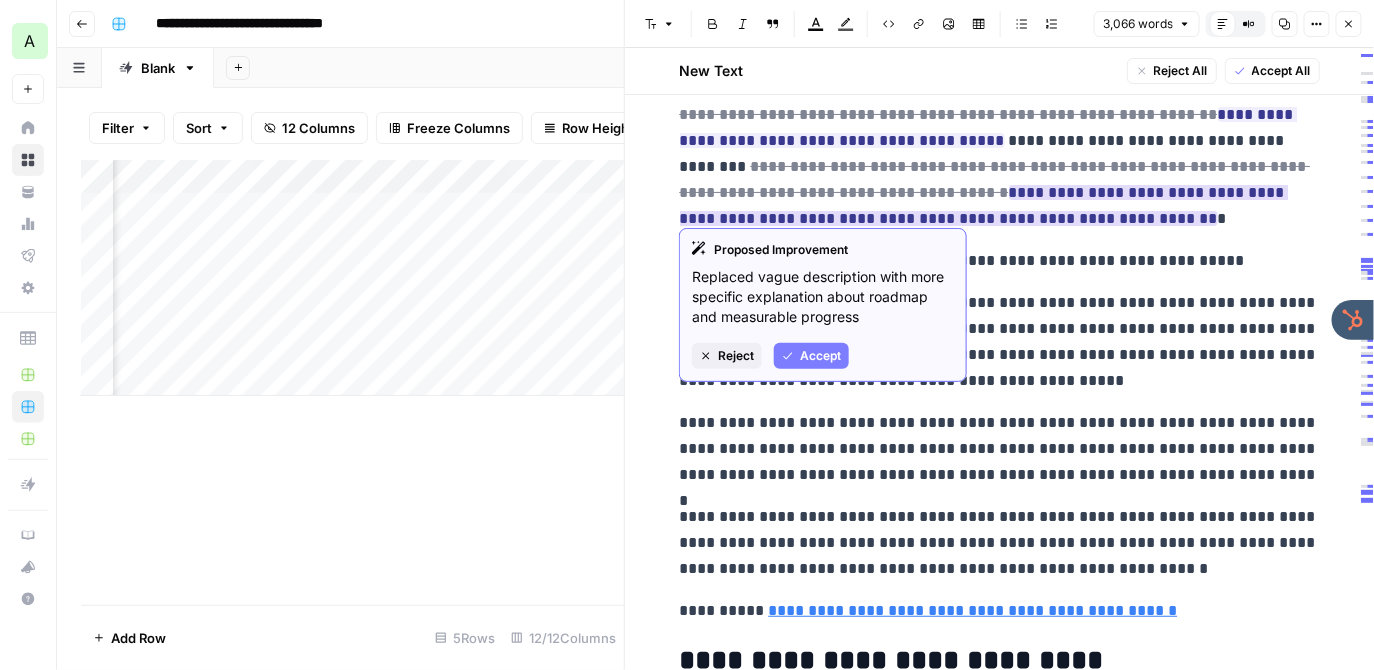 scroll, scrollTop: 2533, scrollLeft: 0, axis: vertical 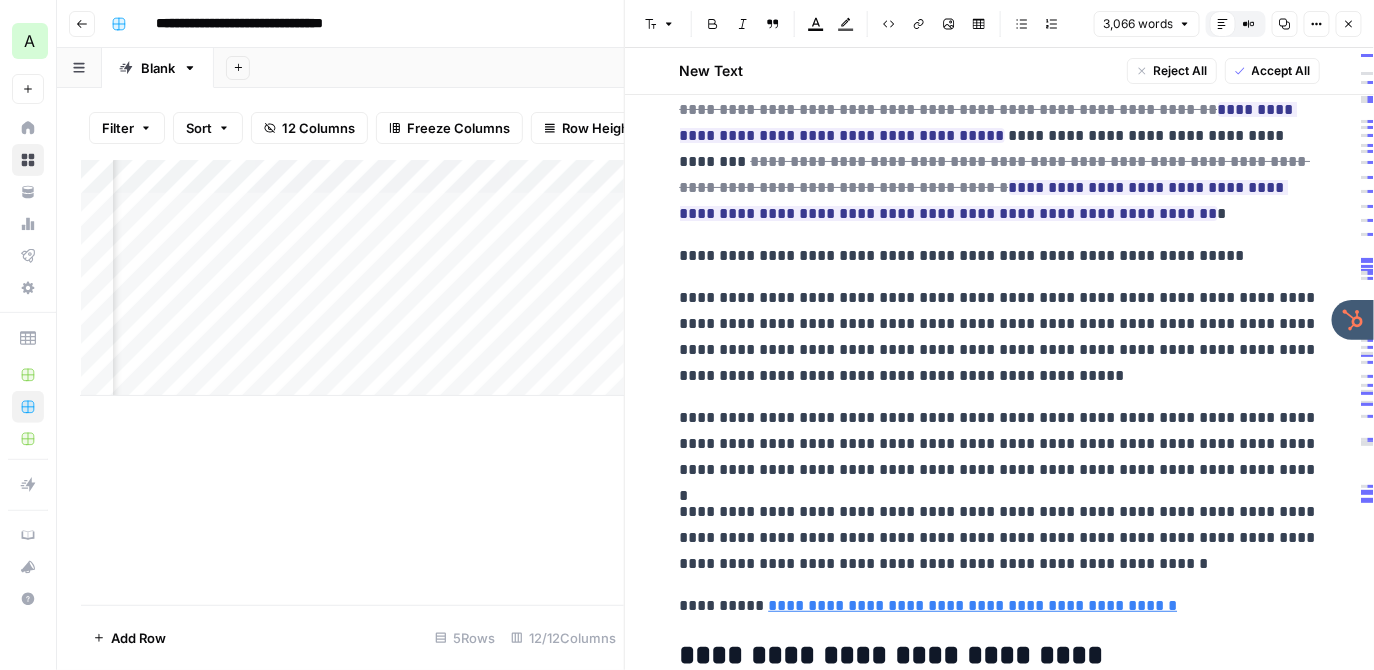 click on "Add Column" at bounding box center (352, 382) 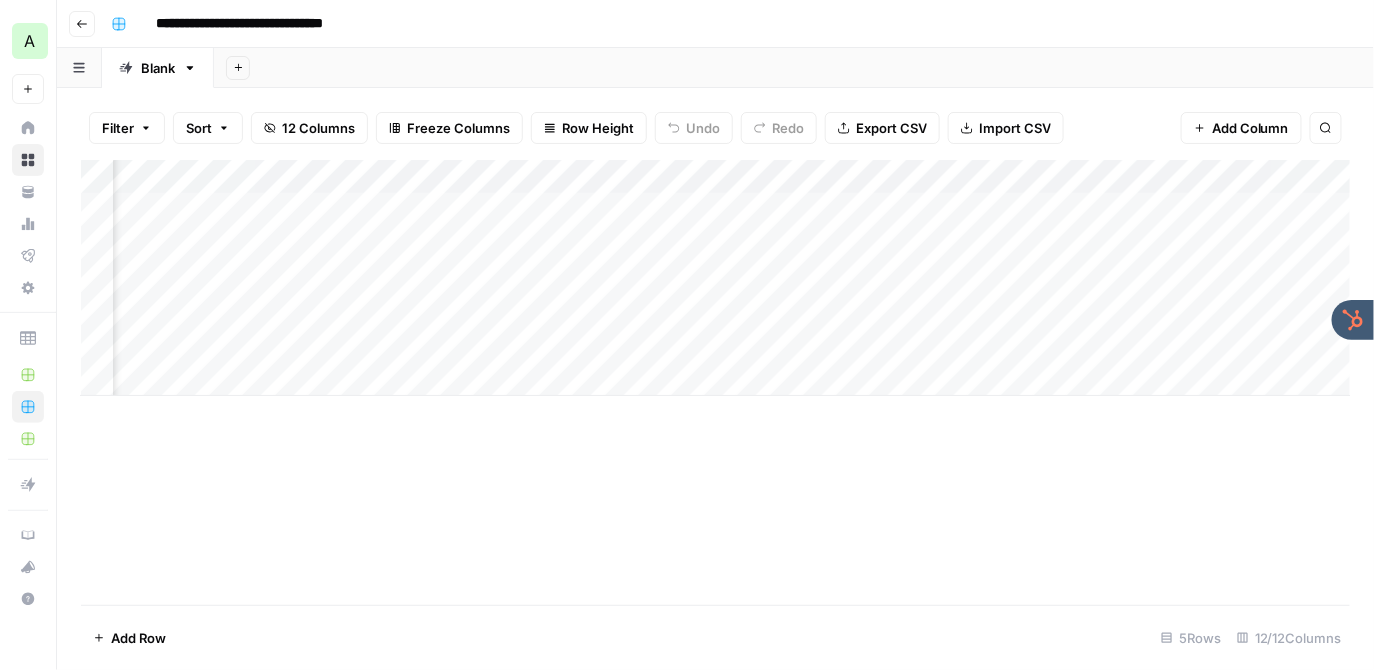 scroll, scrollTop: 0, scrollLeft: 848, axis: horizontal 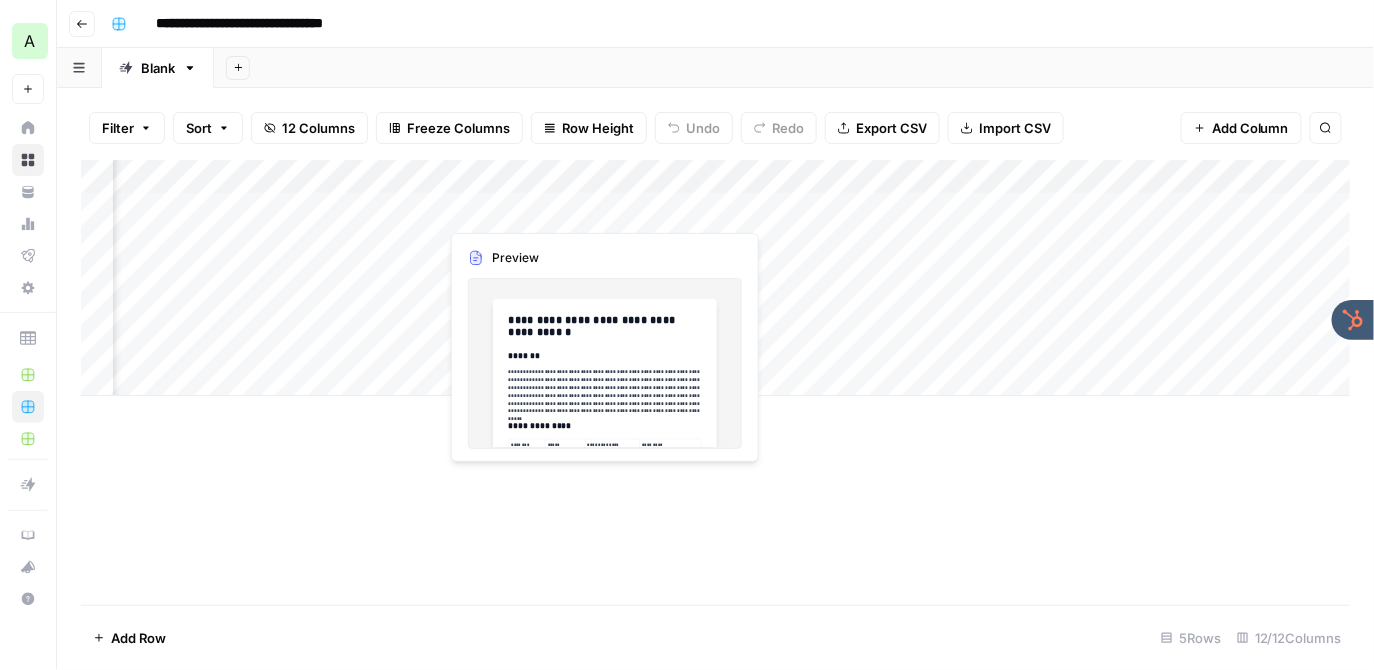 click on "Add Column" at bounding box center [716, 278] 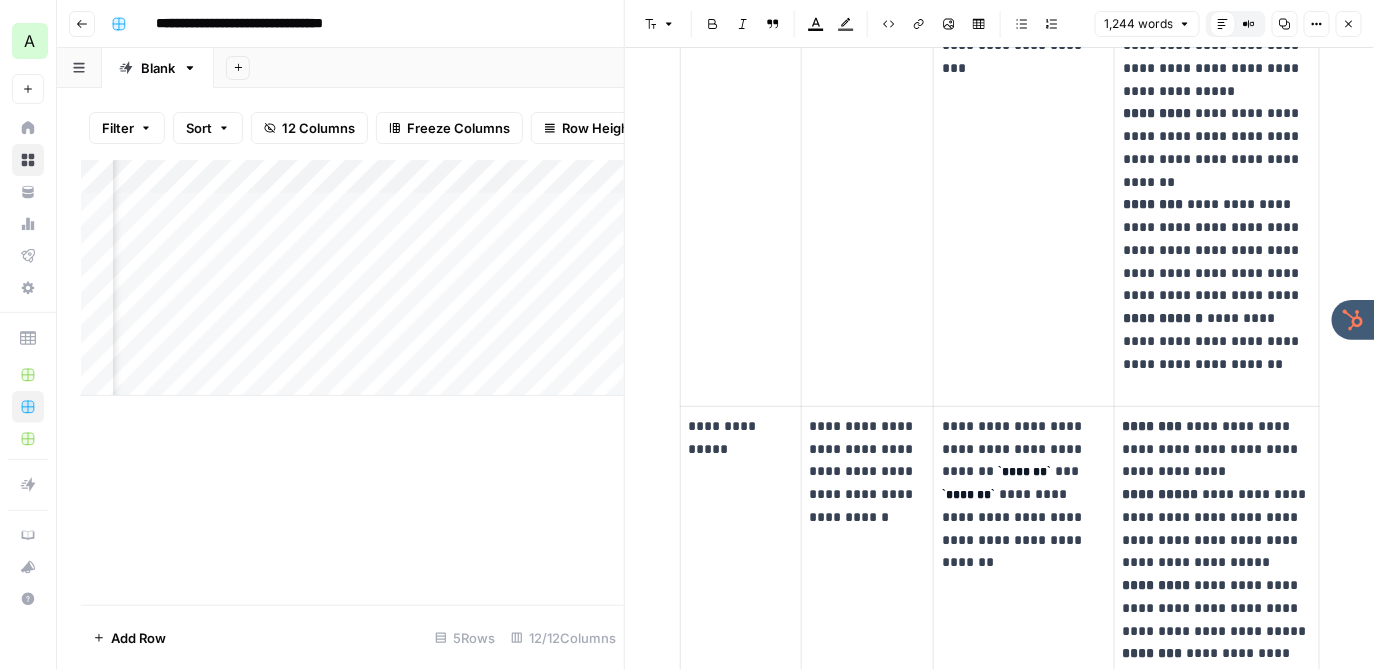 scroll, scrollTop: 1743, scrollLeft: 0, axis: vertical 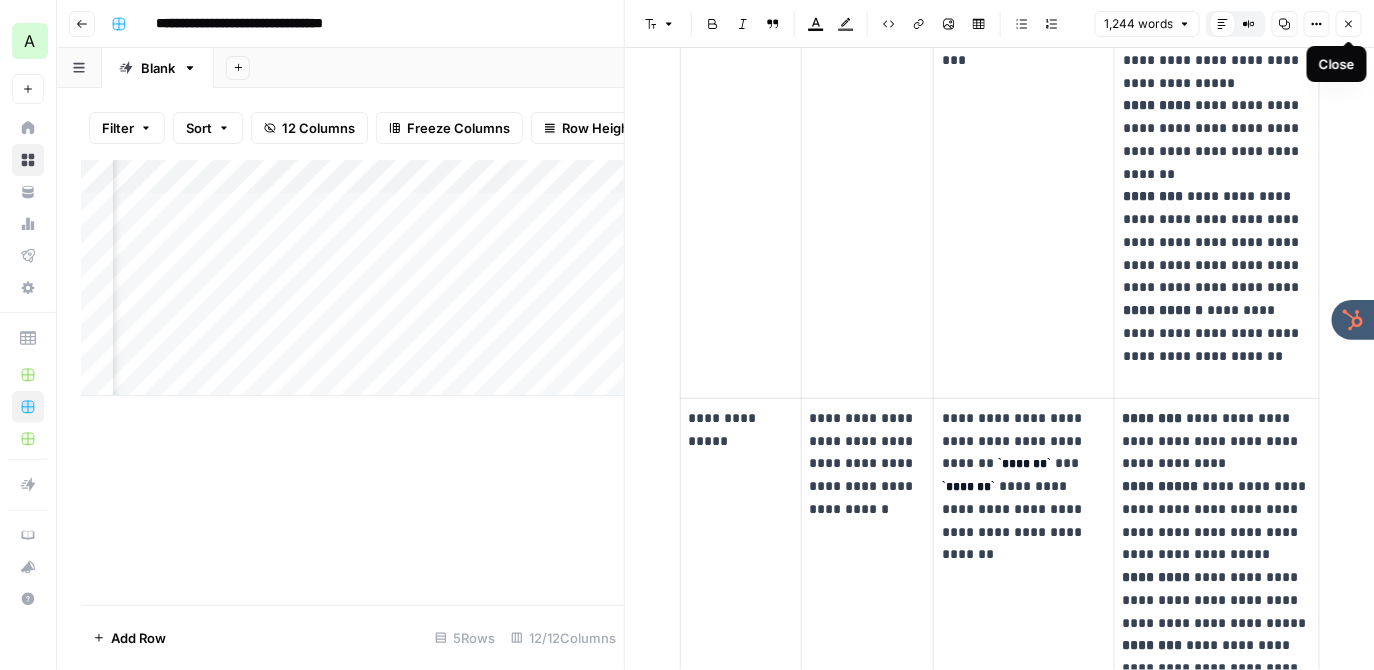 click 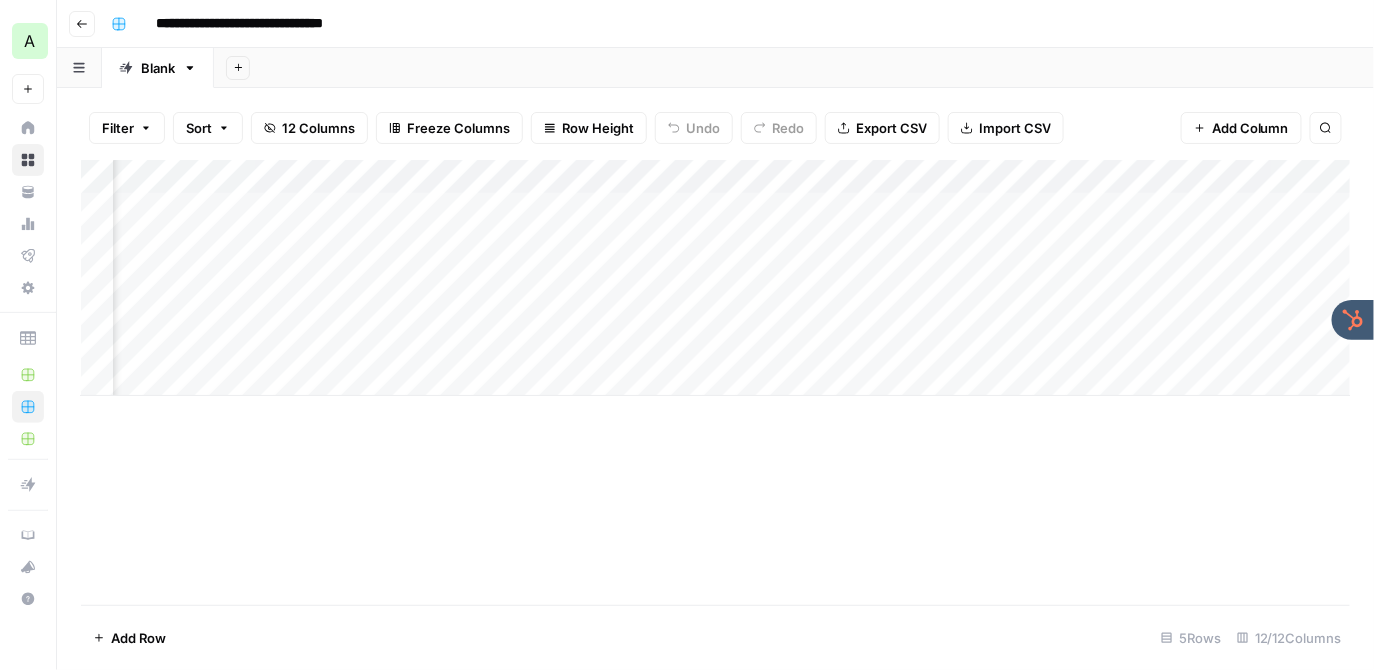 click on "Add Column" at bounding box center (716, 278) 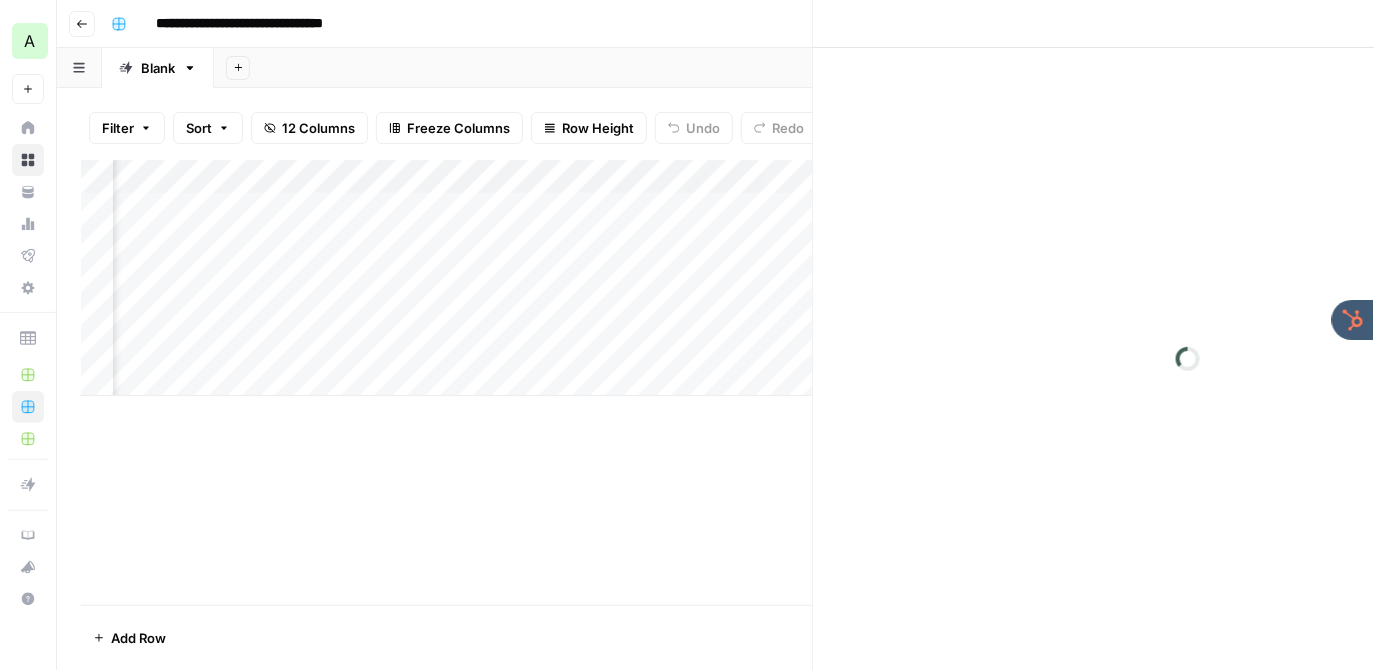 click at bounding box center [529, 209] 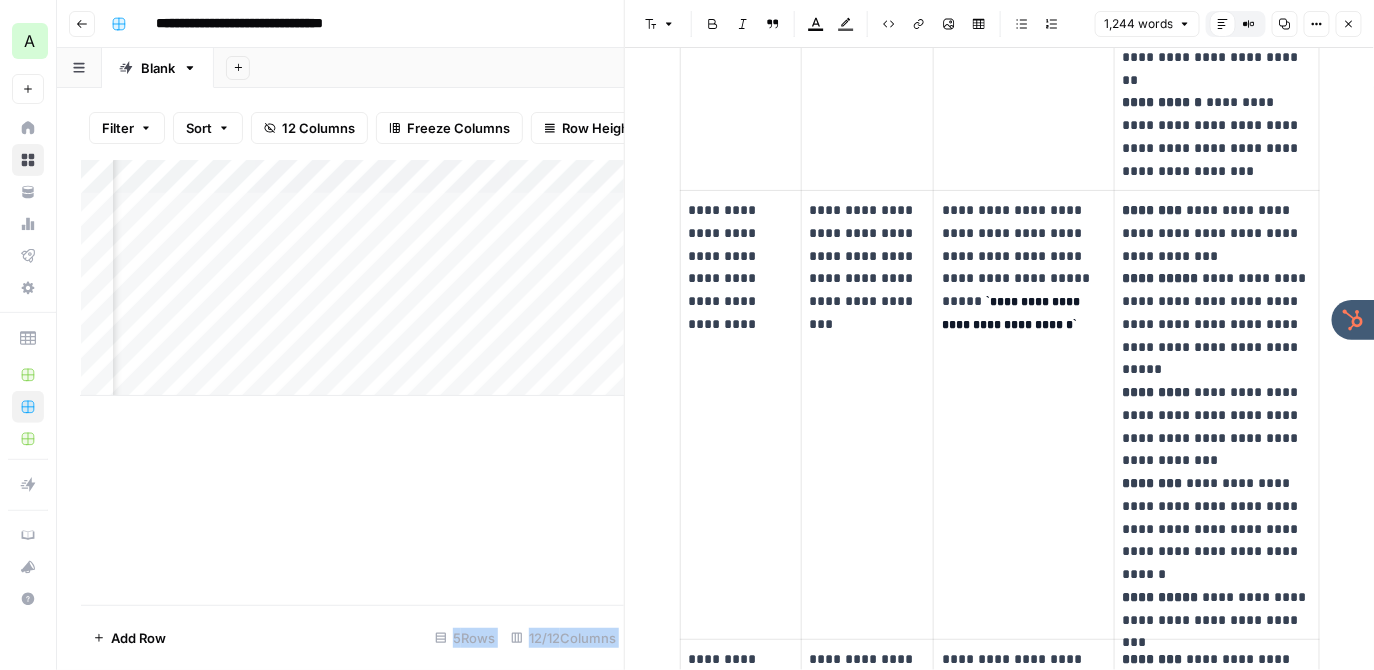 scroll, scrollTop: 1017, scrollLeft: 0, axis: vertical 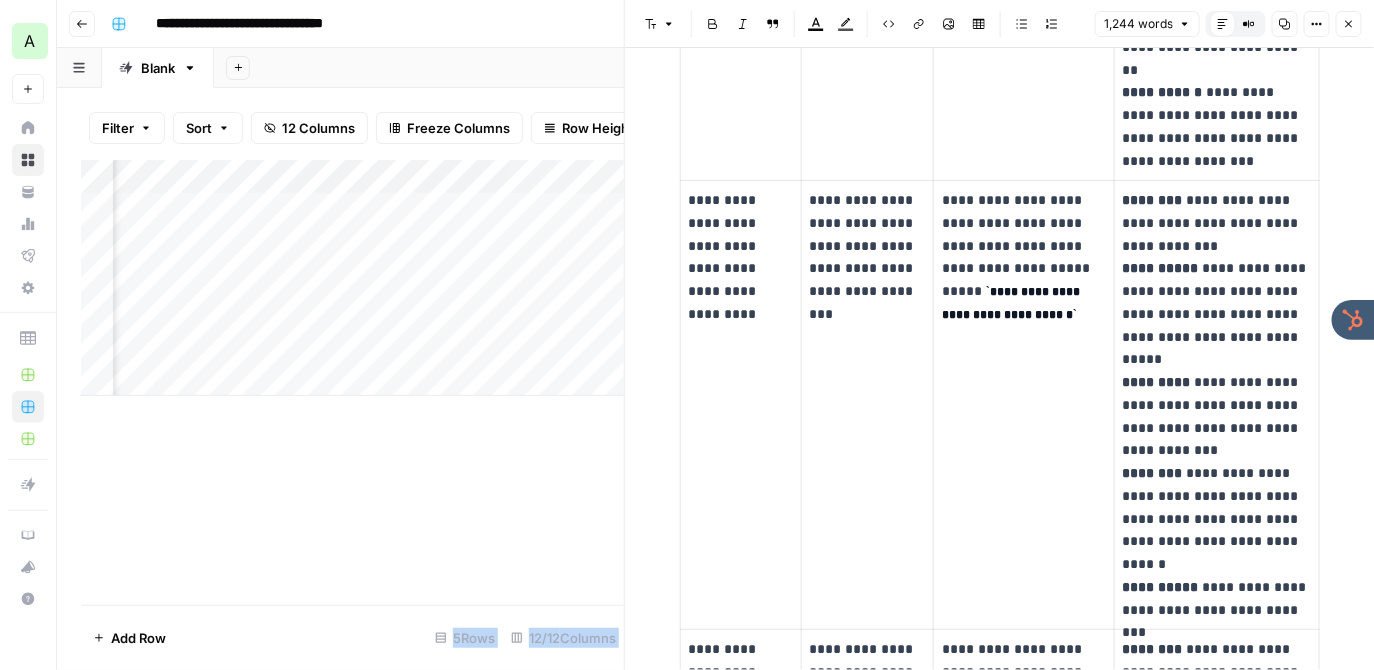 click on "Close" at bounding box center (1349, 24) 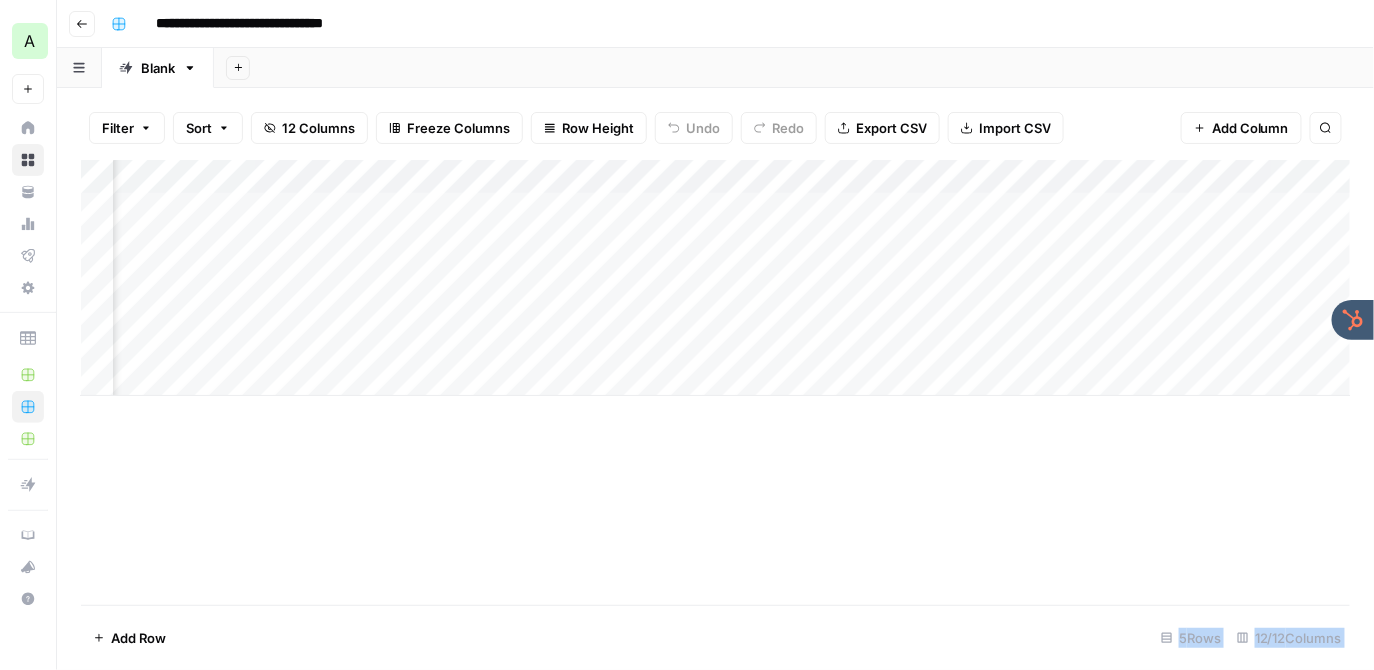 scroll, scrollTop: 0, scrollLeft: 1048, axis: horizontal 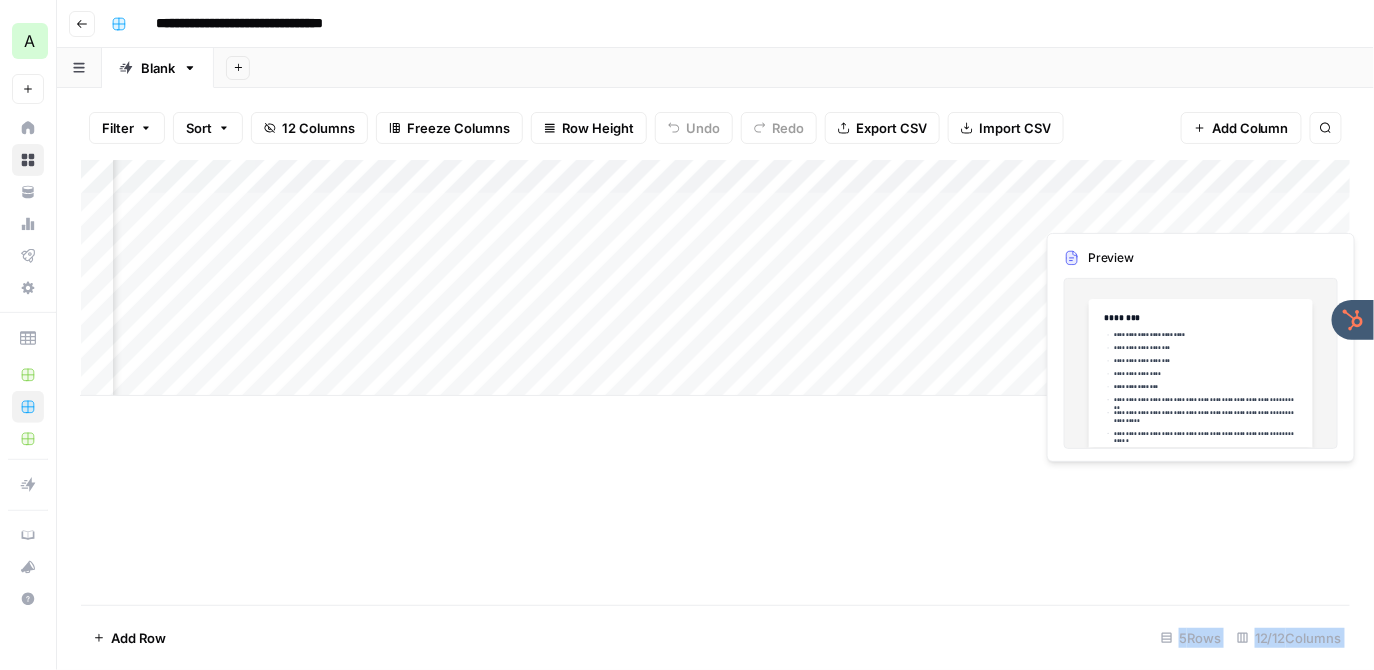 click on "Add Column" at bounding box center [716, 278] 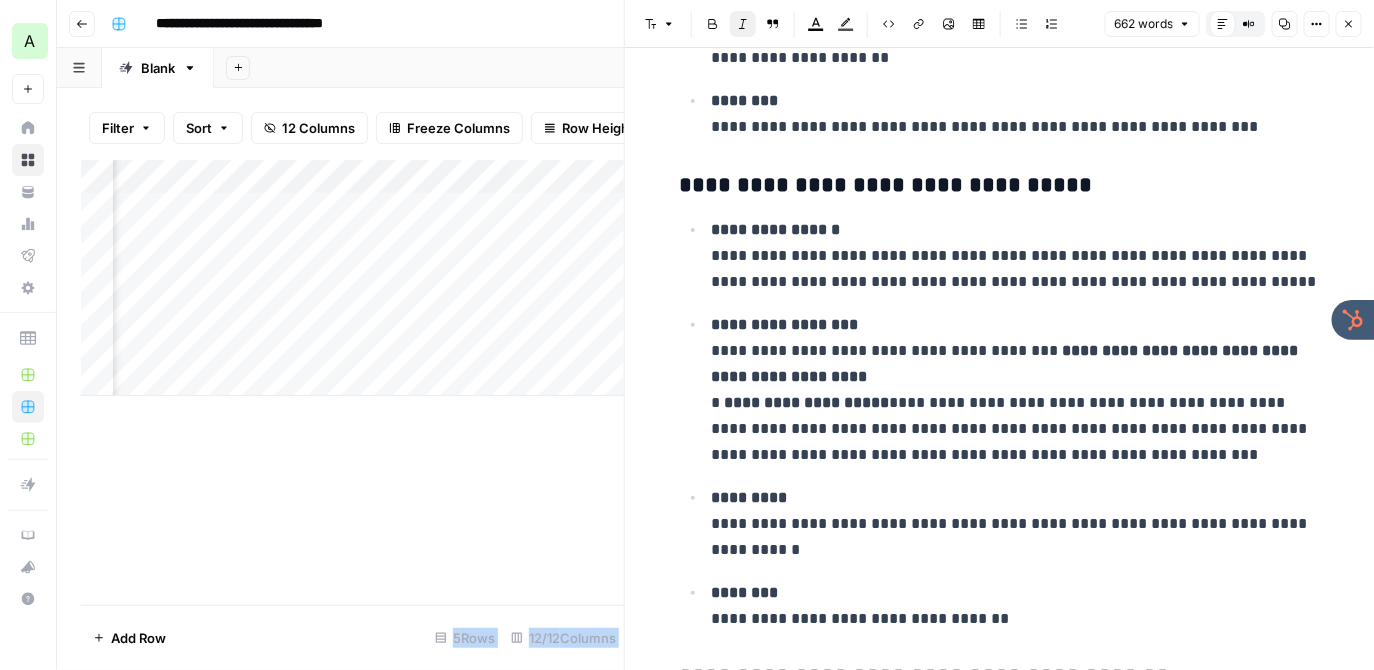 scroll, scrollTop: 2398, scrollLeft: 0, axis: vertical 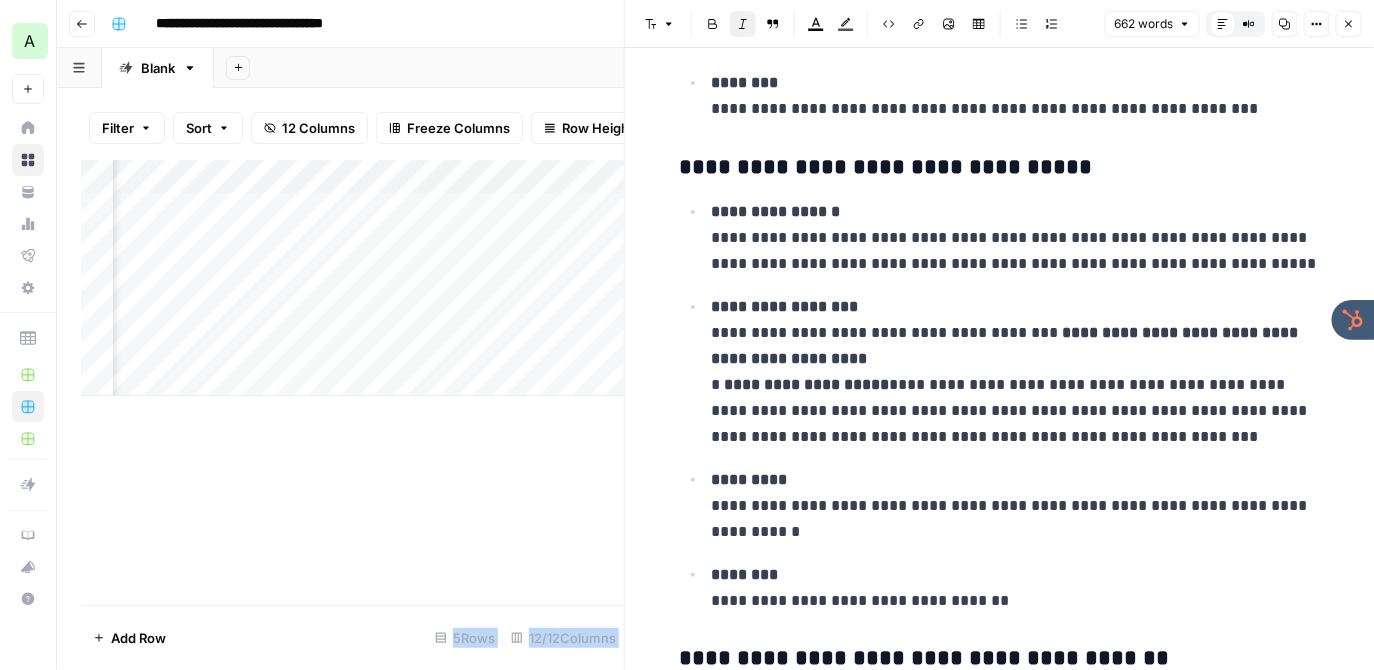 click 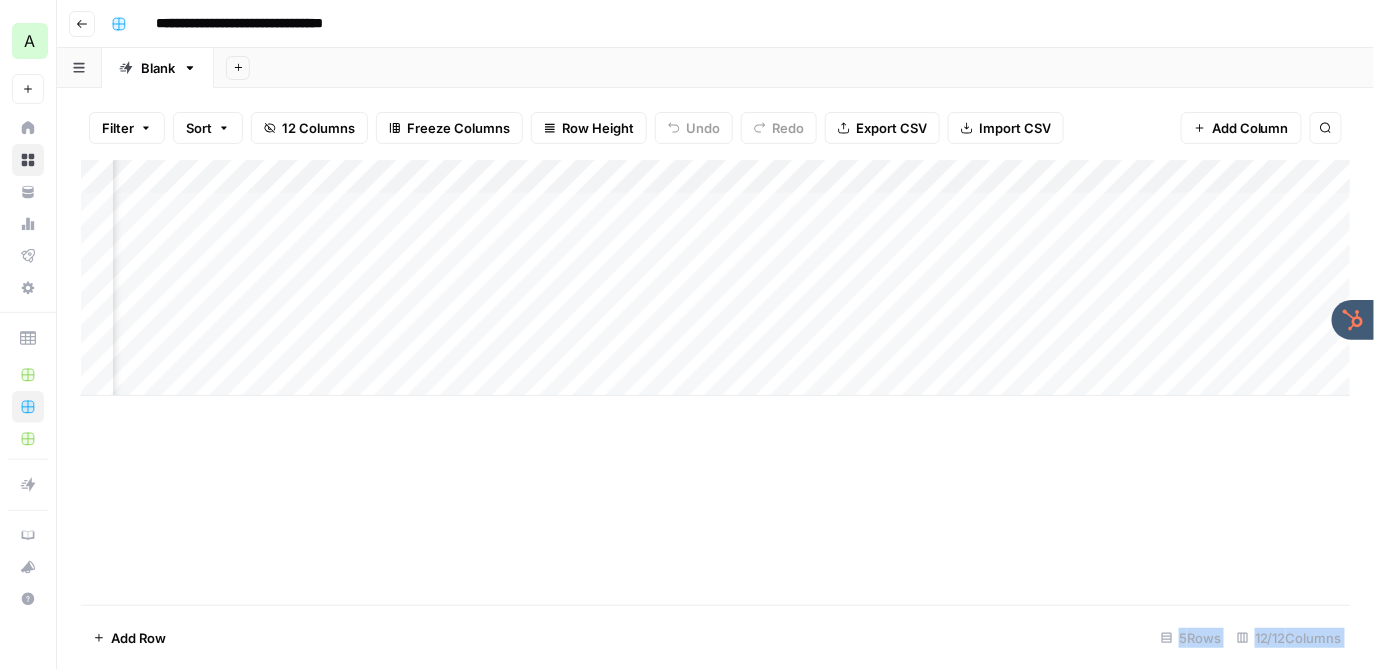 scroll, scrollTop: 0, scrollLeft: 1707, axis: horizontal 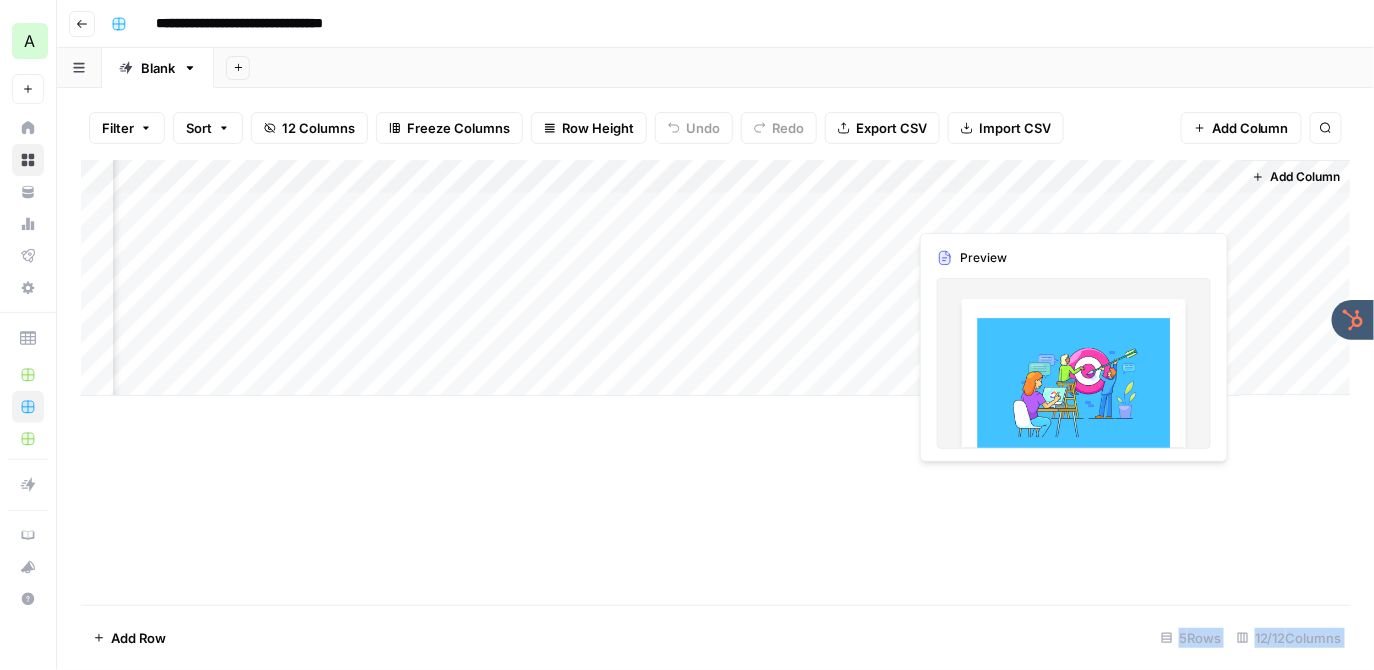 click on "Add Column" at bounding box center [716, 278] 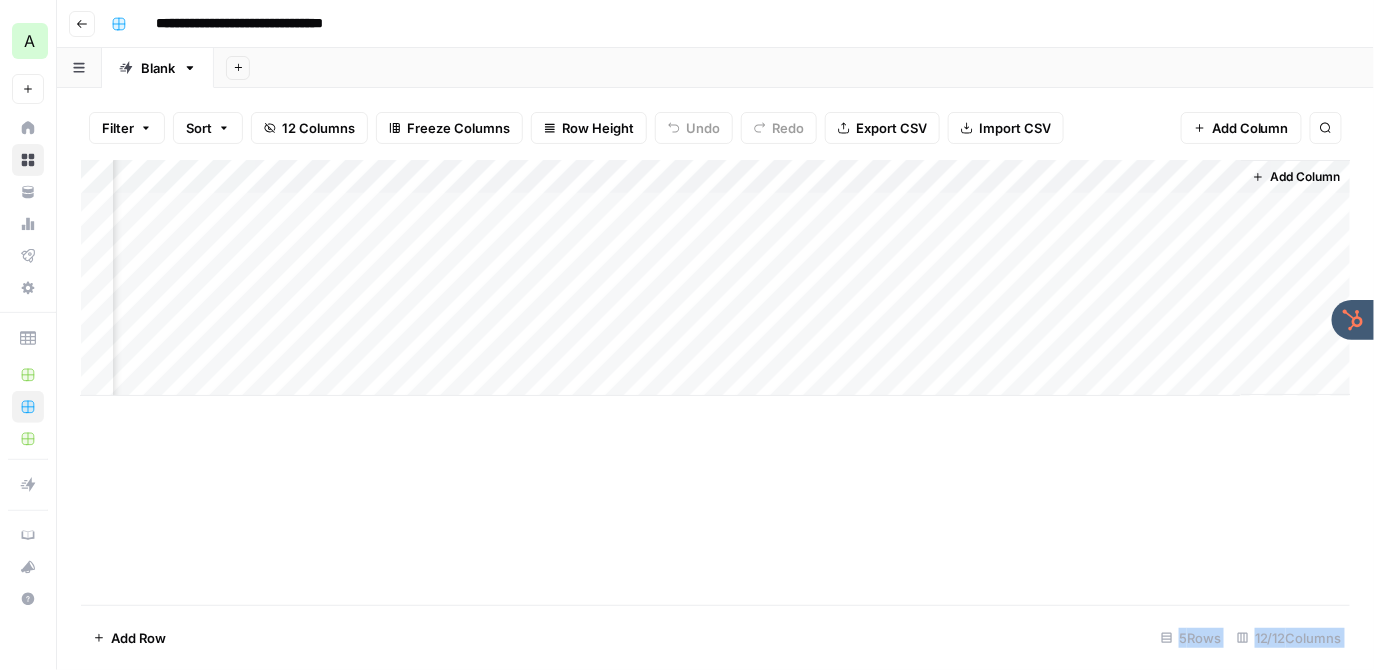 click on "Add Column" at bounding box center [716, 278] 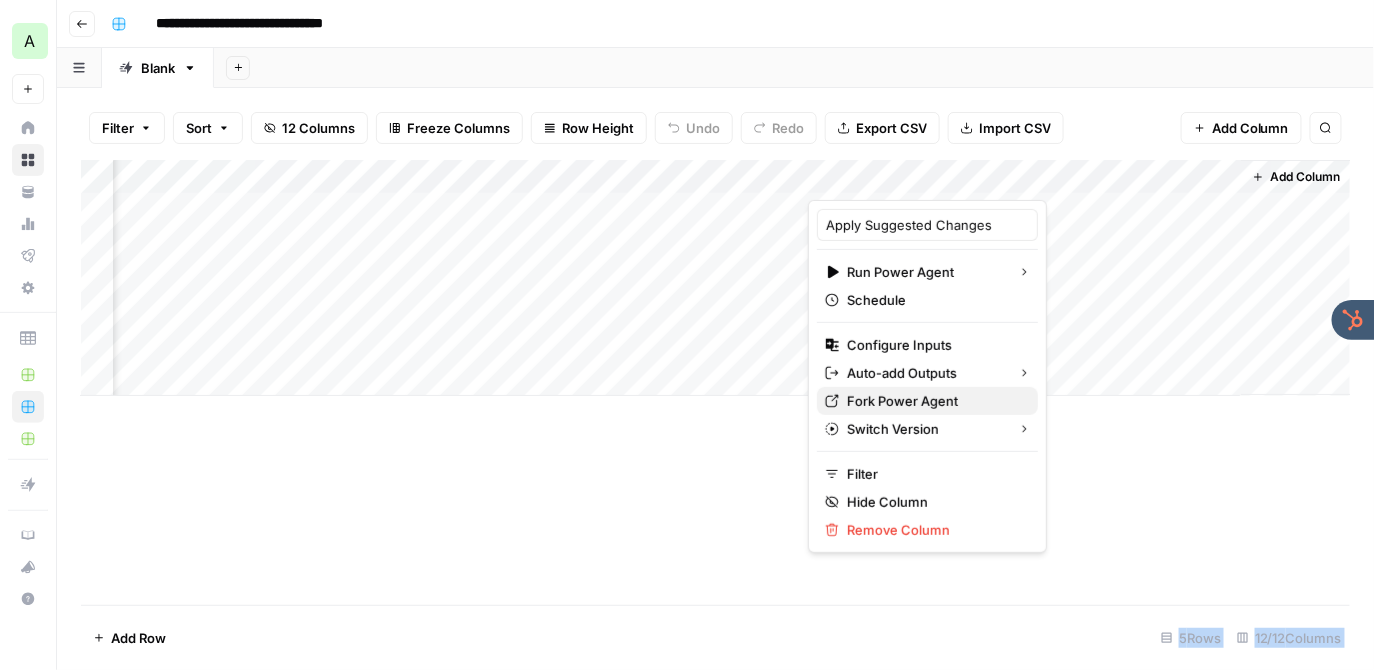 click on "Fork Power Agent" at bounding box center (934, 401) 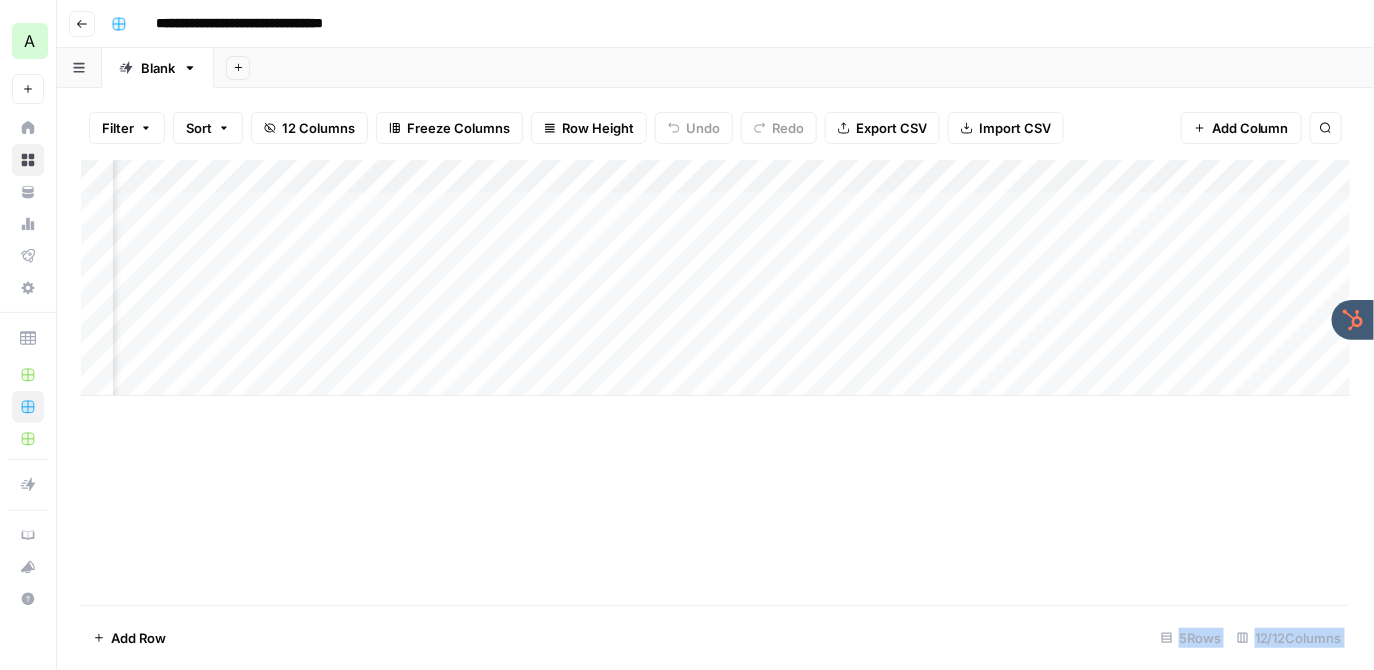 scroll, scrollTop: 0, scrollLeft: 1563, axis: horizontal 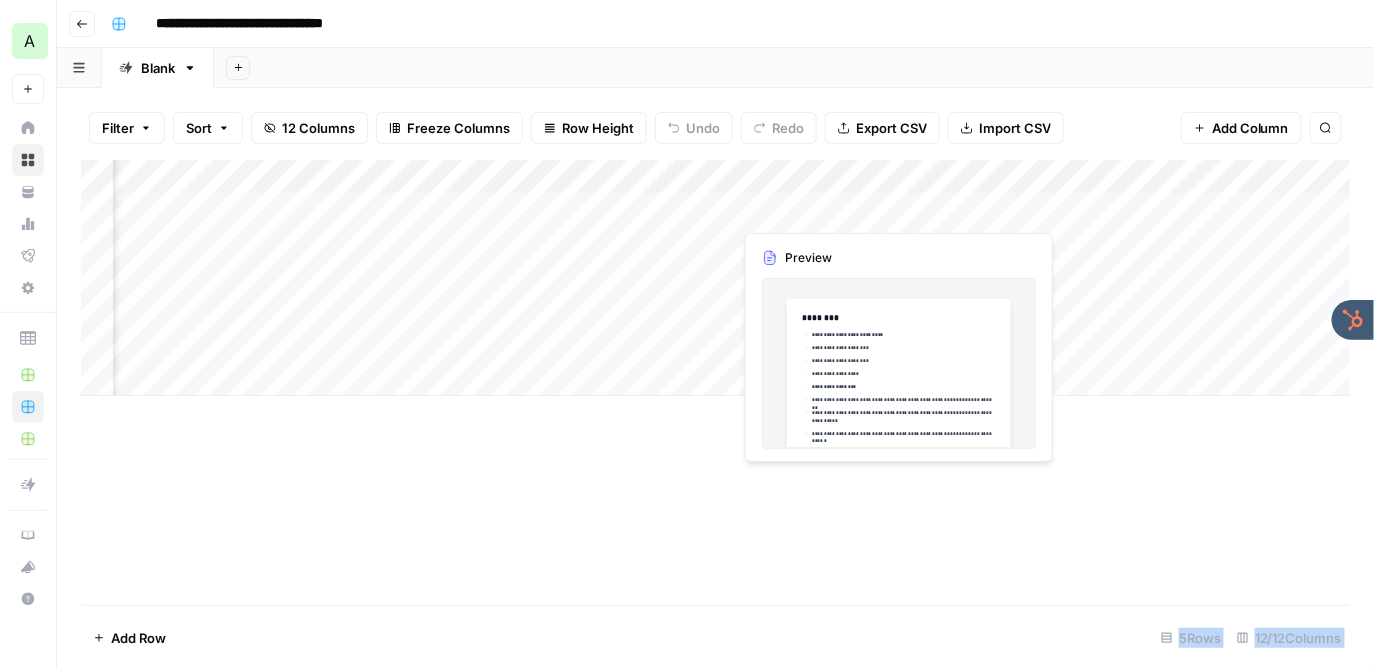 click on "Add Column" at bounding box center (716, 278) 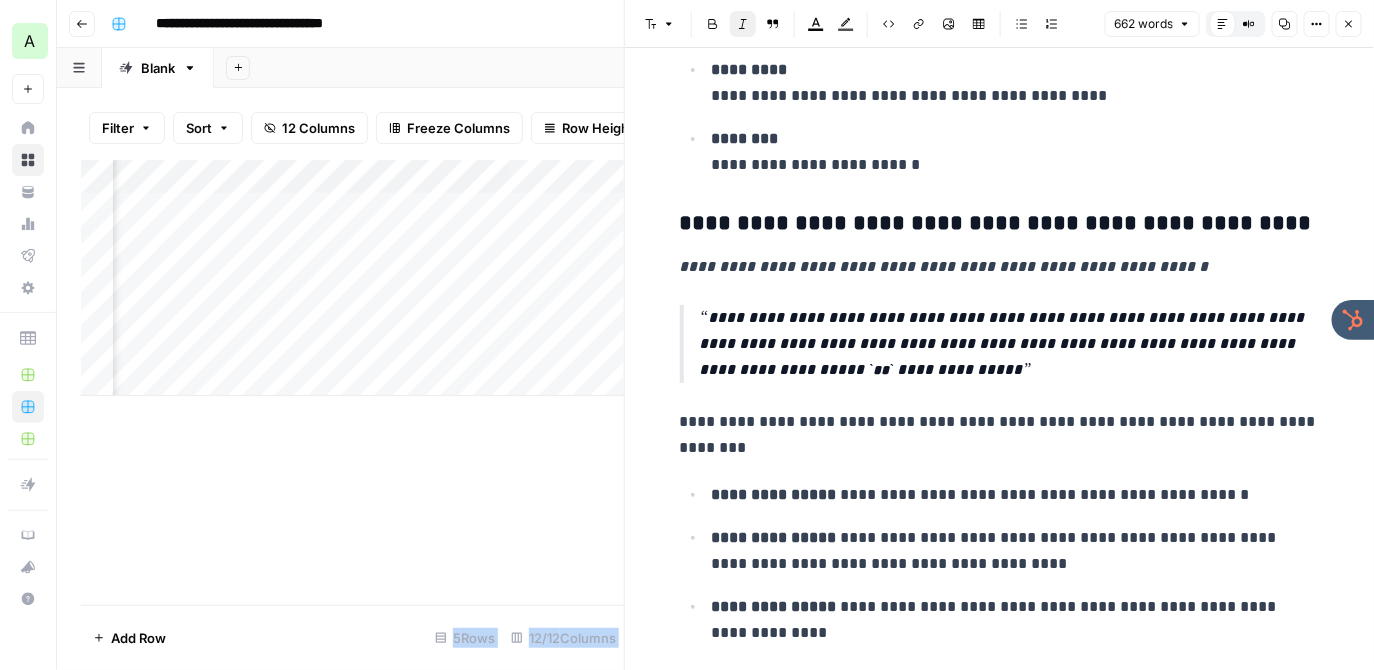 scroll, scrollTop: 1160, scrollLeft: 0, axis: vertical 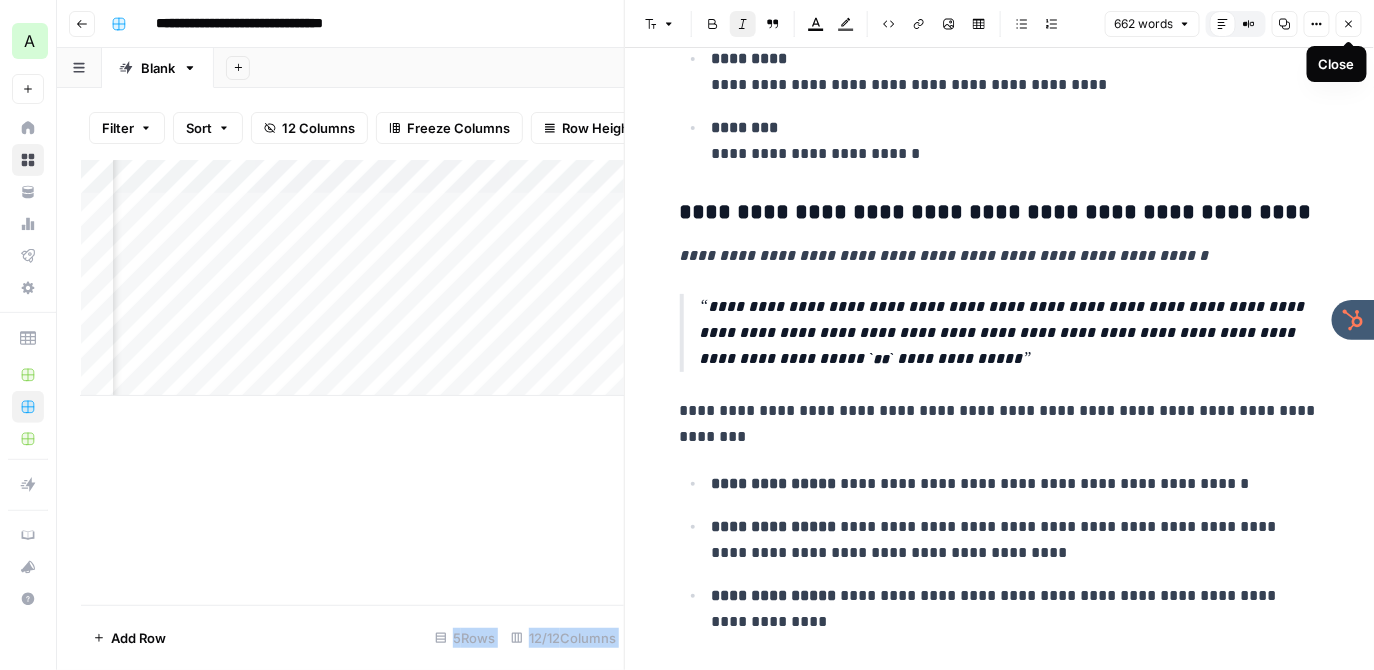 click 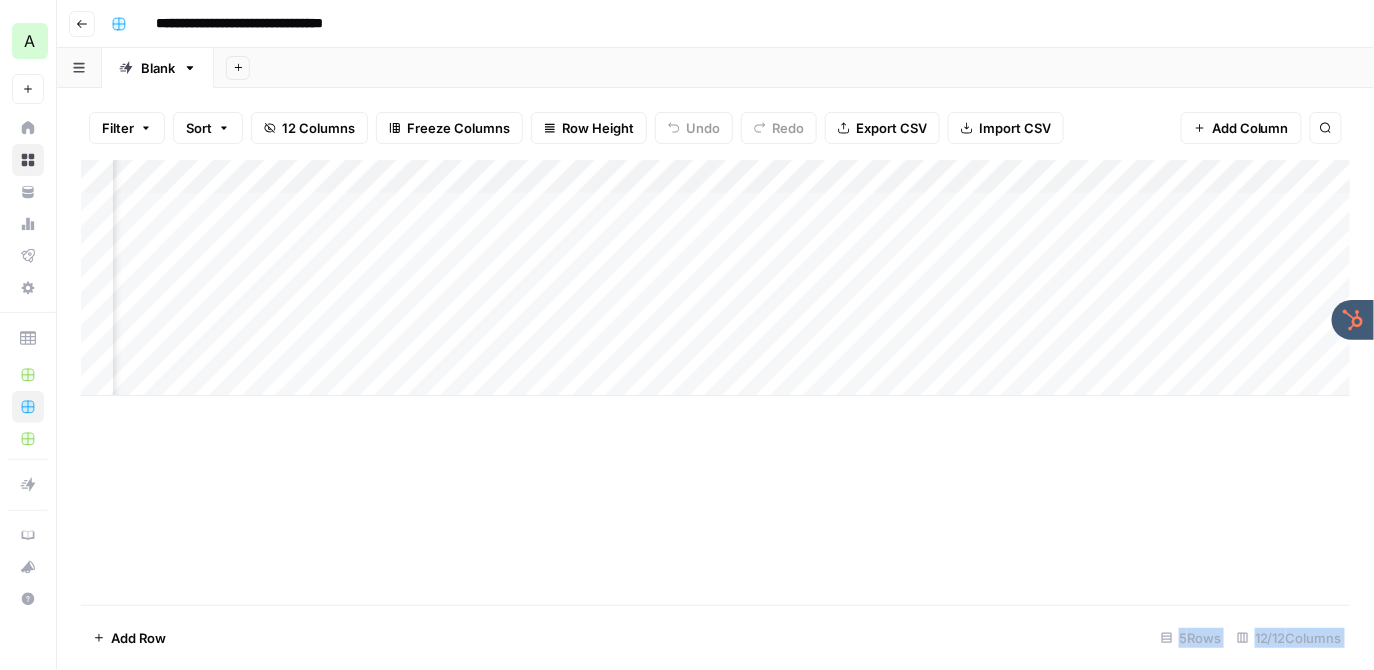 scroll, scrollTop: 0, scrollLeft: 1190, axis: horizontal 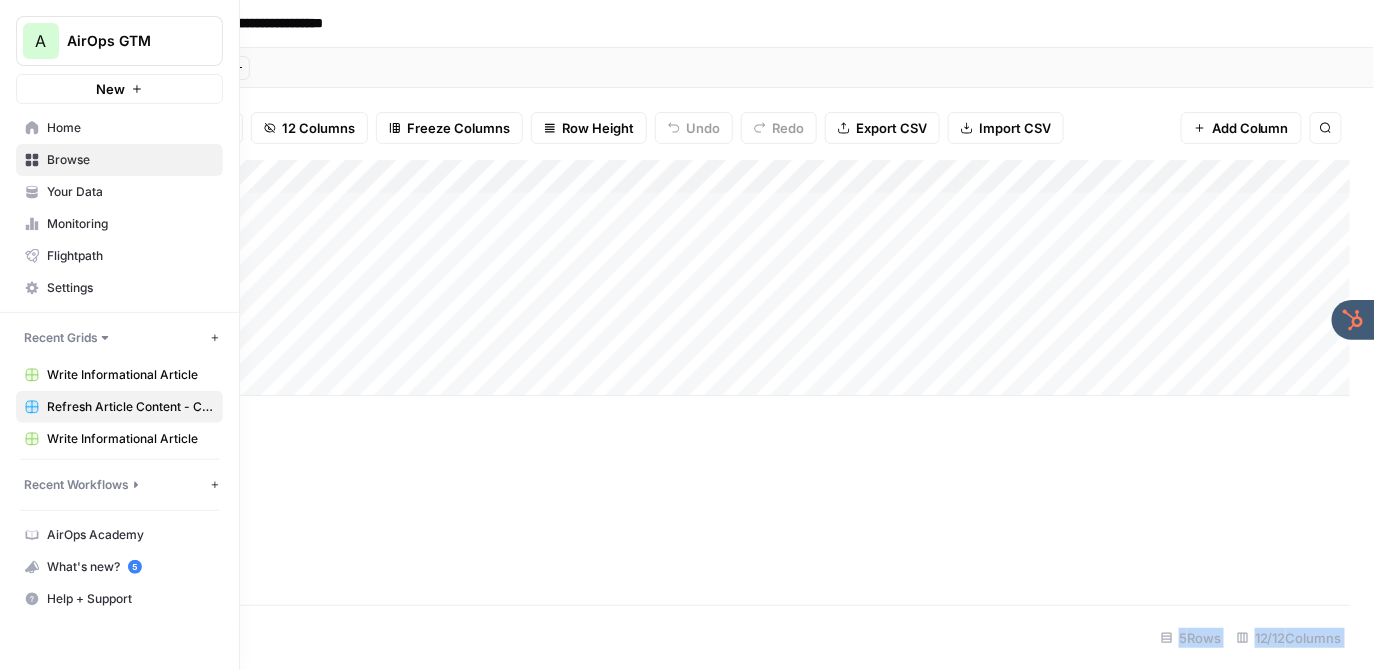 click on "Your Data" at bounding box center [119, 192] 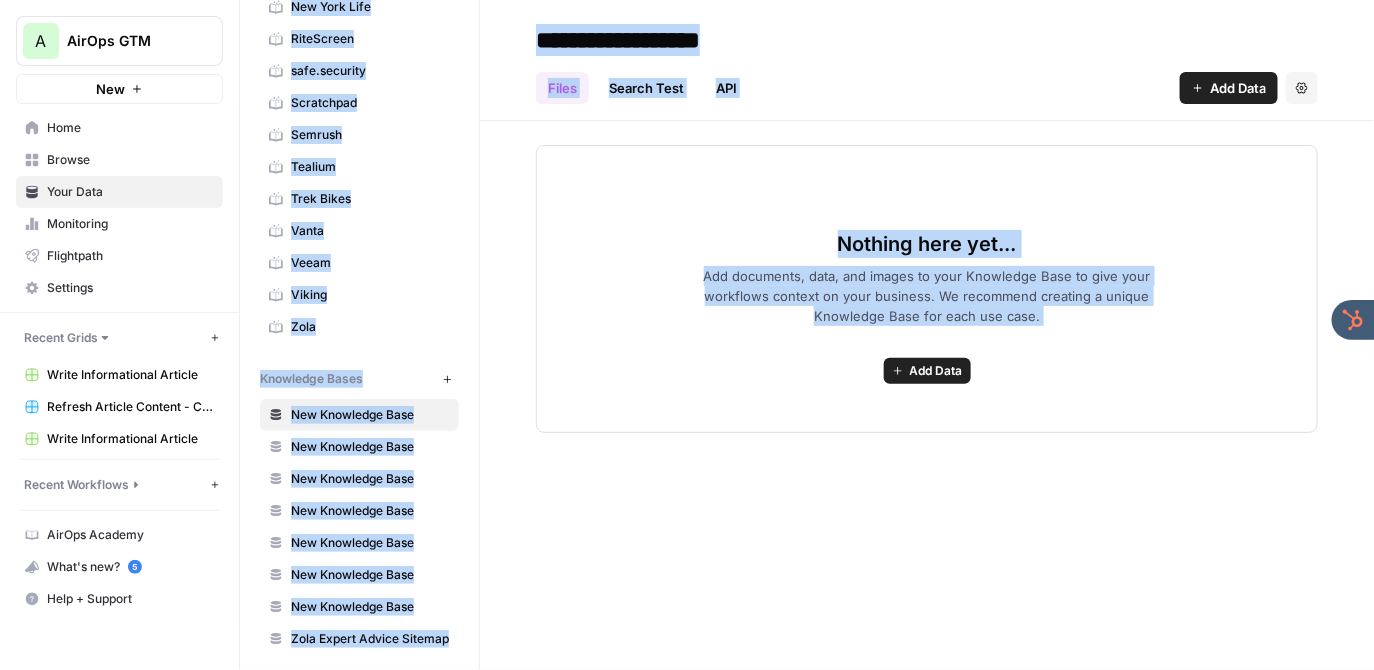 scroll, scrollTop: 0, scrollLeft: 0, axis: both 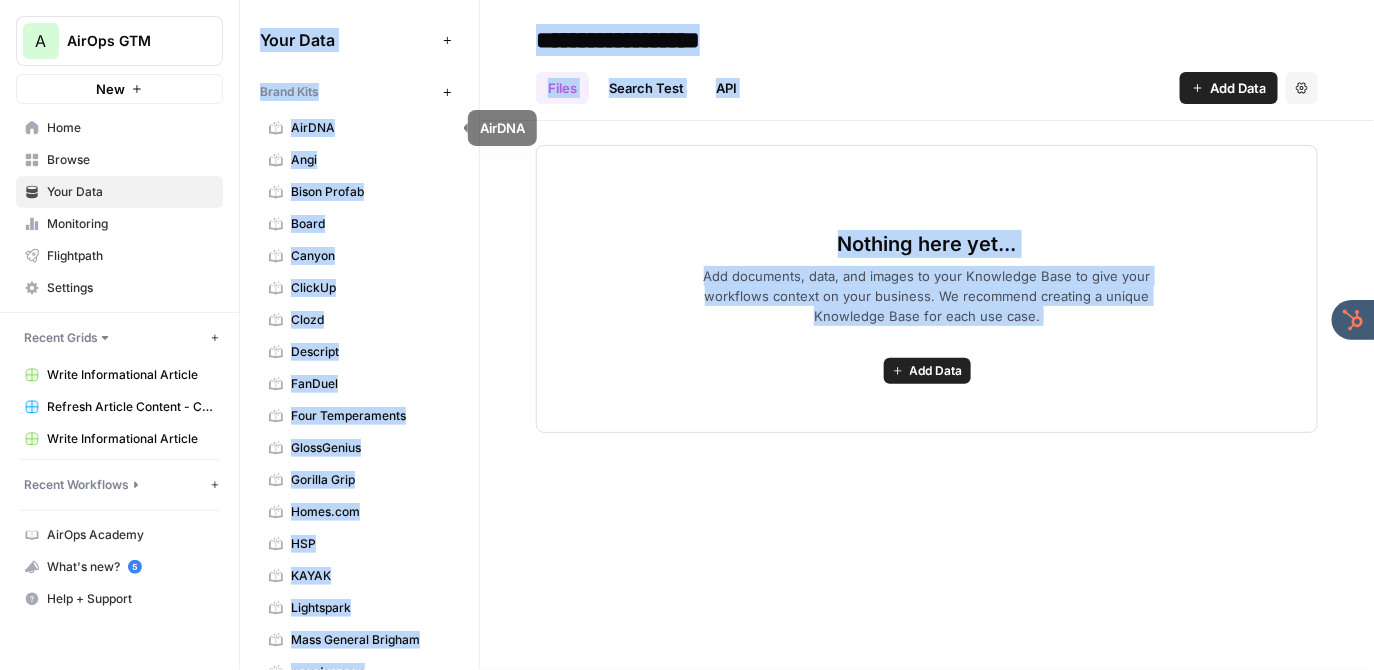 click on "AirDNA" at bounding box center [370, 128] 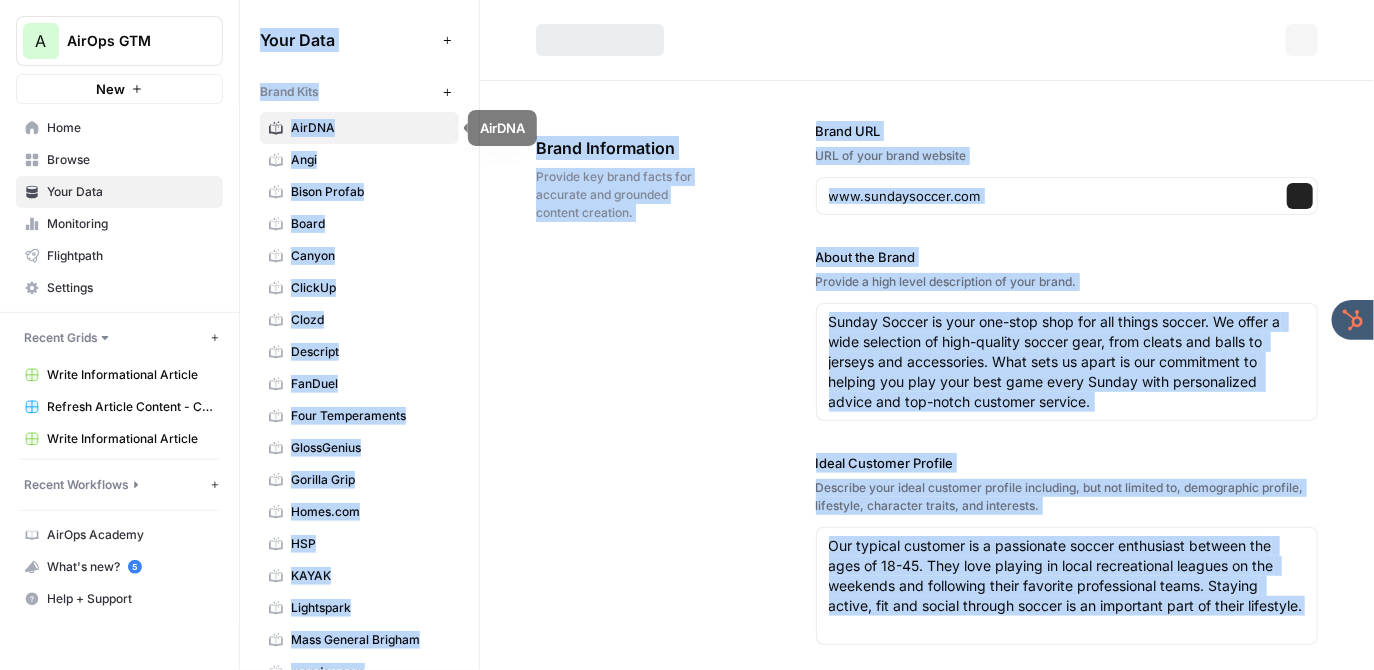 type on "airdna.co" 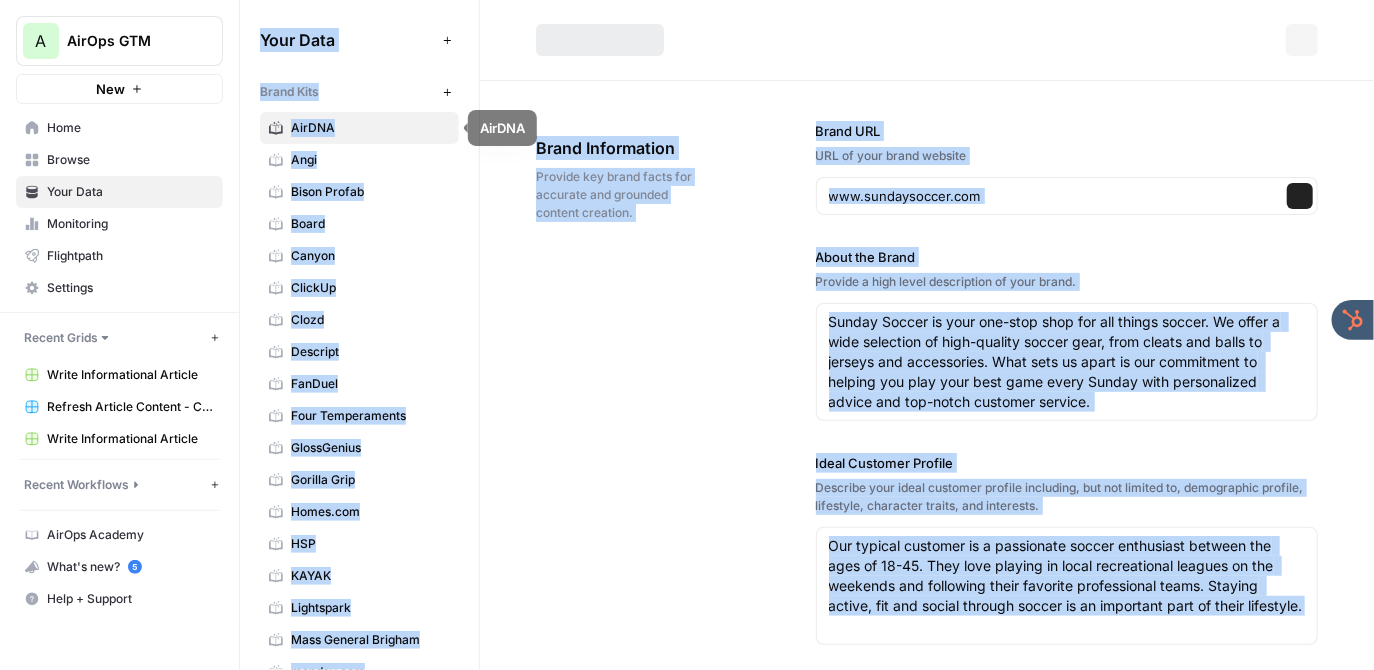type on "Register for free to access AirDNA's short-term rental data and tools." 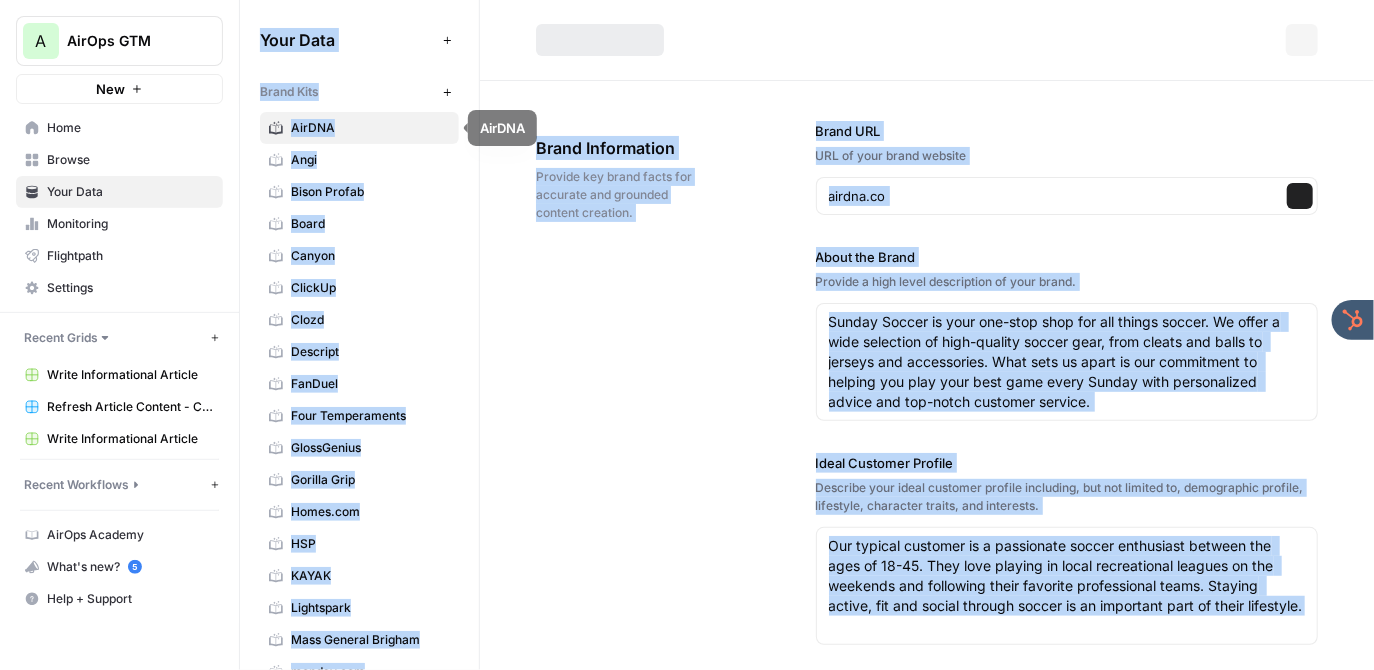 type on "AirDNA is a leading provider of short-term rental data analytics, offering actionable insights and tools for platforms like Airbnb and Vrbo. The company empowers property owners, investors, and businesses to make informed decisions by analyzing market performance, projecting earnings potential, and identifying lucrative investment opportunities. With a global reach across 120,000 markets and tracking over 10 million properties, AirDNA delivers trusted data to help users achieve their short-term rental goals. Their platform is designed to simplify complex data, enabling users to optimize their property portfolios and gain a competitive edge." 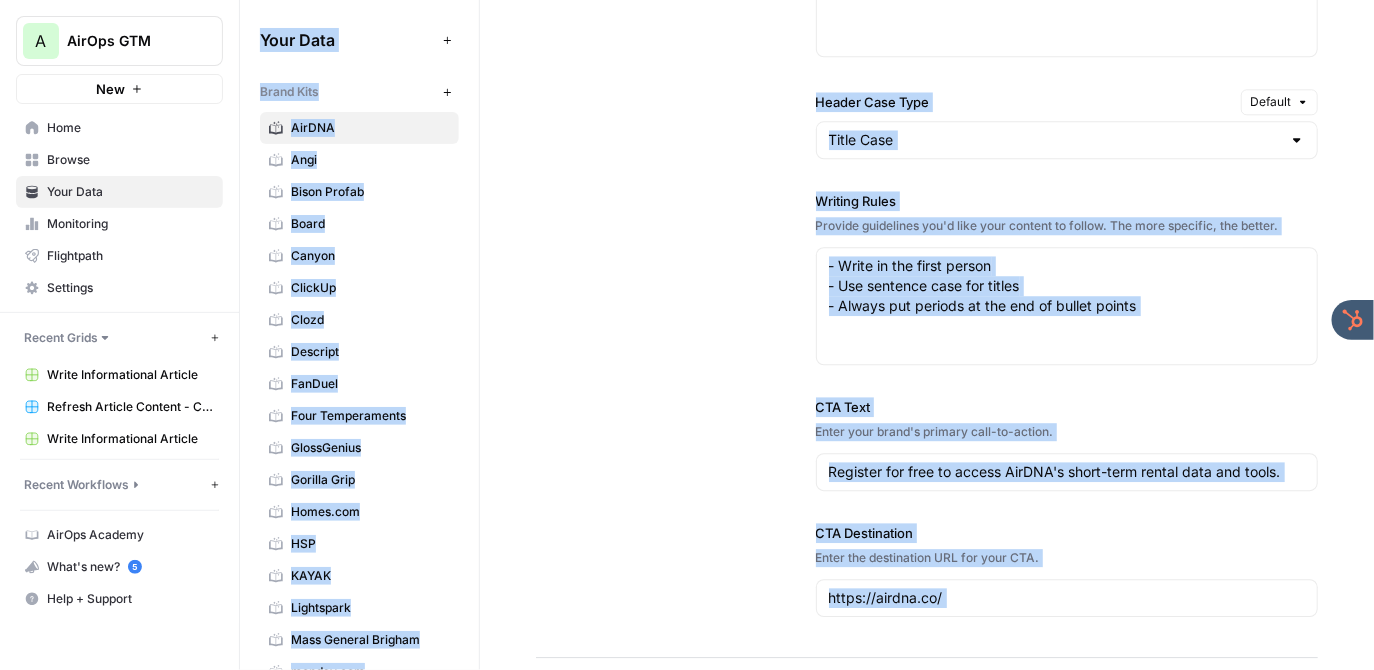 scroll, scrollTop: 1624, scrollLeft: 0, axis: vertical 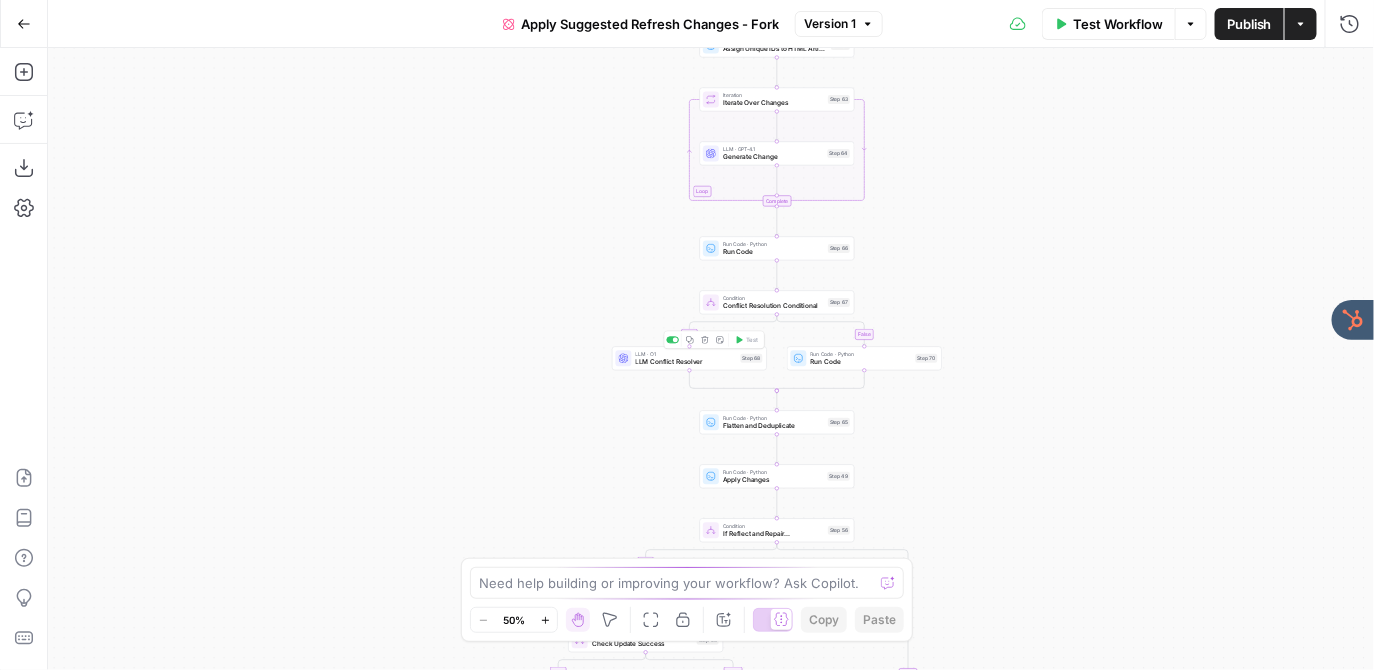 click on "LLM Conflict Resolver" at bounding box center (686, 362) 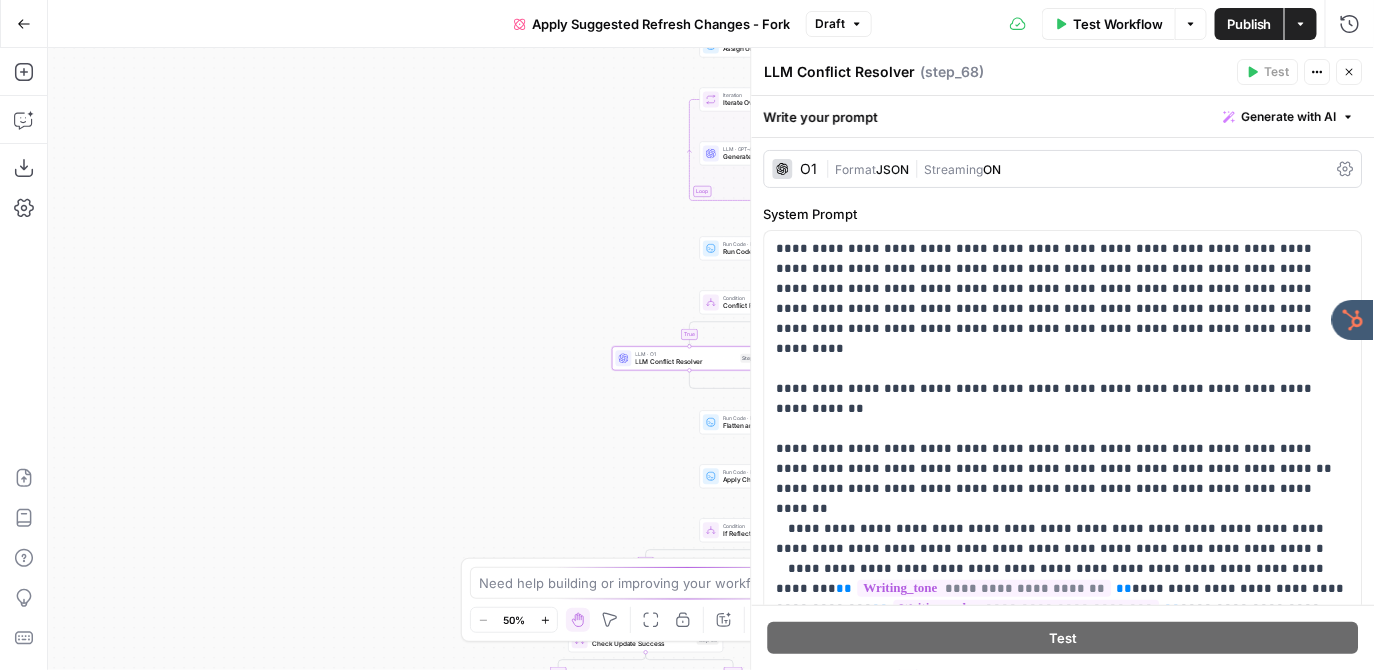 click on "O1" at bounding box center [809, 169] 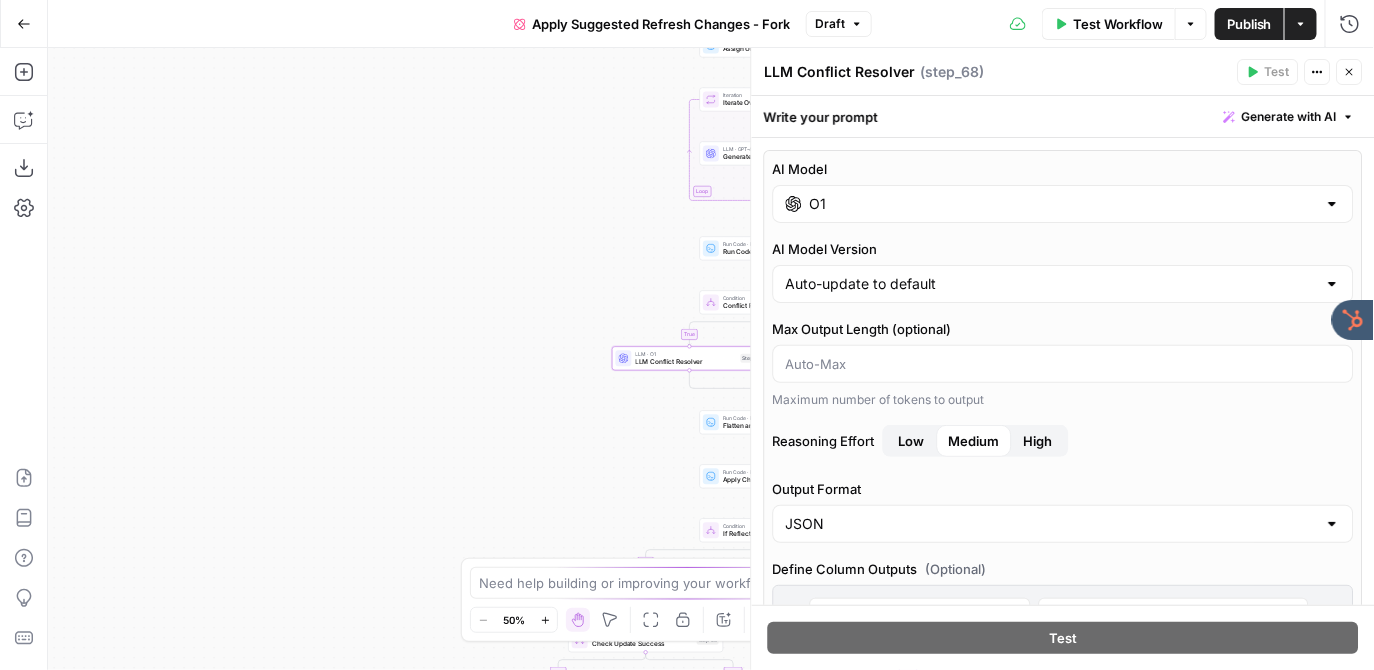 click on "Close" at bounding box center [1350, 72] 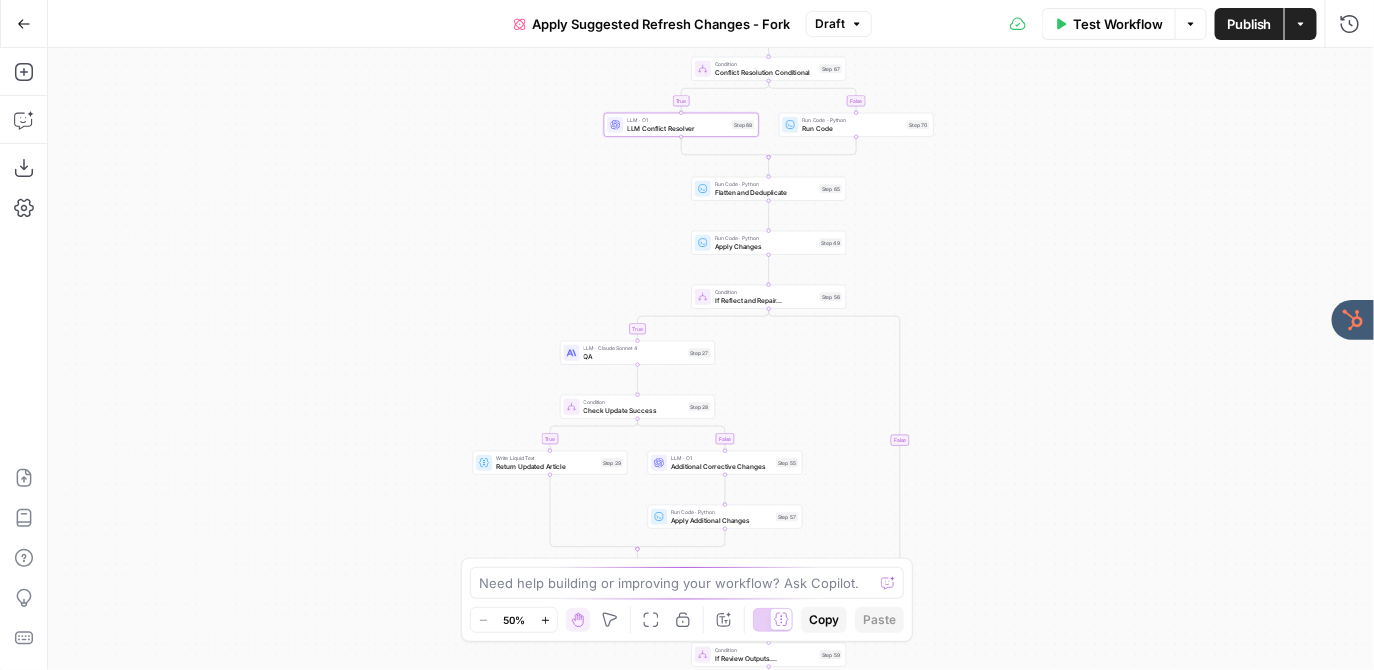 click on "false true false true false true true false true false Workflow Set Inputs Inputs Content Processing Convert Content Format Step 71 Write Liquid Text Combine Changes Brief Step 61 LLM · GPT-4.1 Extract Changes Step 62 LLM · Claude Sonnet 4 Validate Inputs Step 46 Condition Condition Check Step 47 Error Error Handling Step 48 Run Code · Python Assign Unique IDs to HTML Article Step 2 Loop Iteration Iterate Over Changes Step 63 LLM · GPT-4.1 Generate Change Step 64 Complete Run Code · Python Run Code Step 66 Condition Conflict Resolution Conditional Step 67 LLM · O1 LLM Conflict Resolver Step 68 Run Code · Python Run Code Step 70 Run Code · Python Flatten and Deduplicate Step 65 Run Code · Python Apply Changes Step 49 Condition If Reflect and Repair... Step 56 LLM · Claude Sonnet 4 QA Step 27 Condition Check Update Success Step 28 Copy step Delete step Edit Note Test Write Liquid Text Return Updated Article Step 29 LLM · O1 Additional Corrective Changes Step 55 Run Code · Python Step 57 Step 6 Flow" at bounding box center [711, 359] 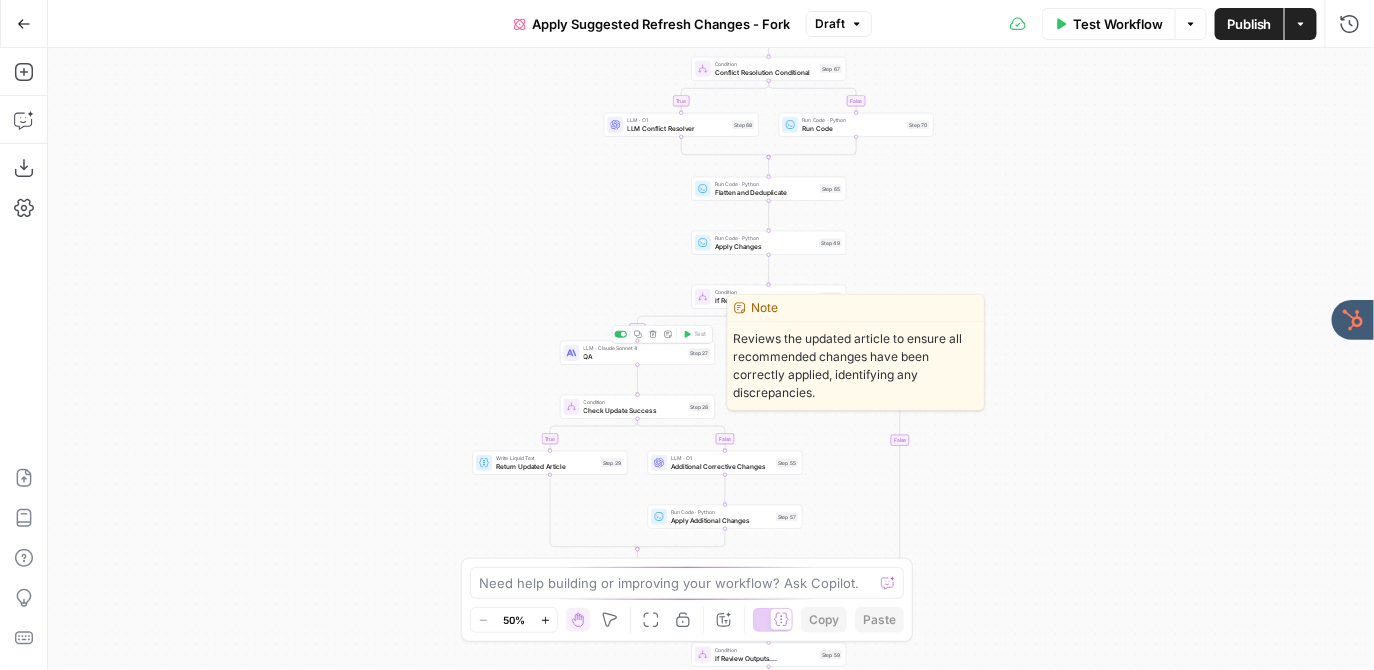 click on "QA" at bounding box center [634, 356] 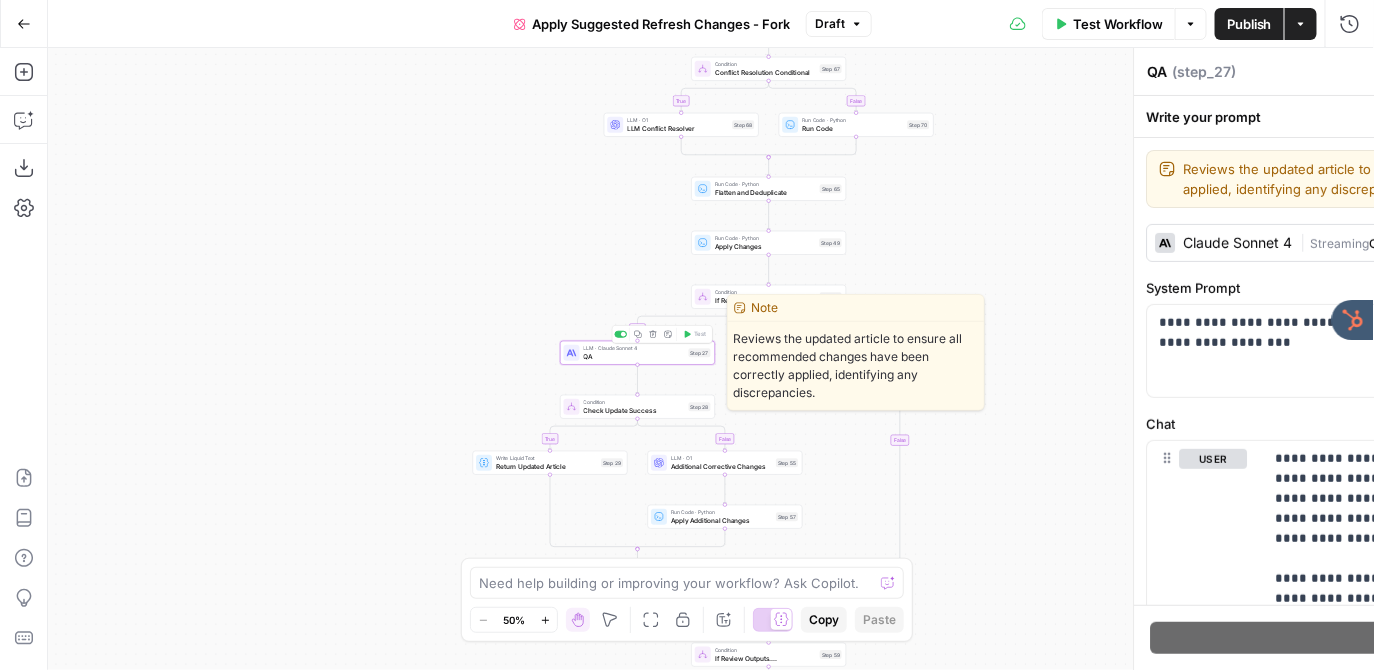 click on "QA" at bounding box center [634, 356] 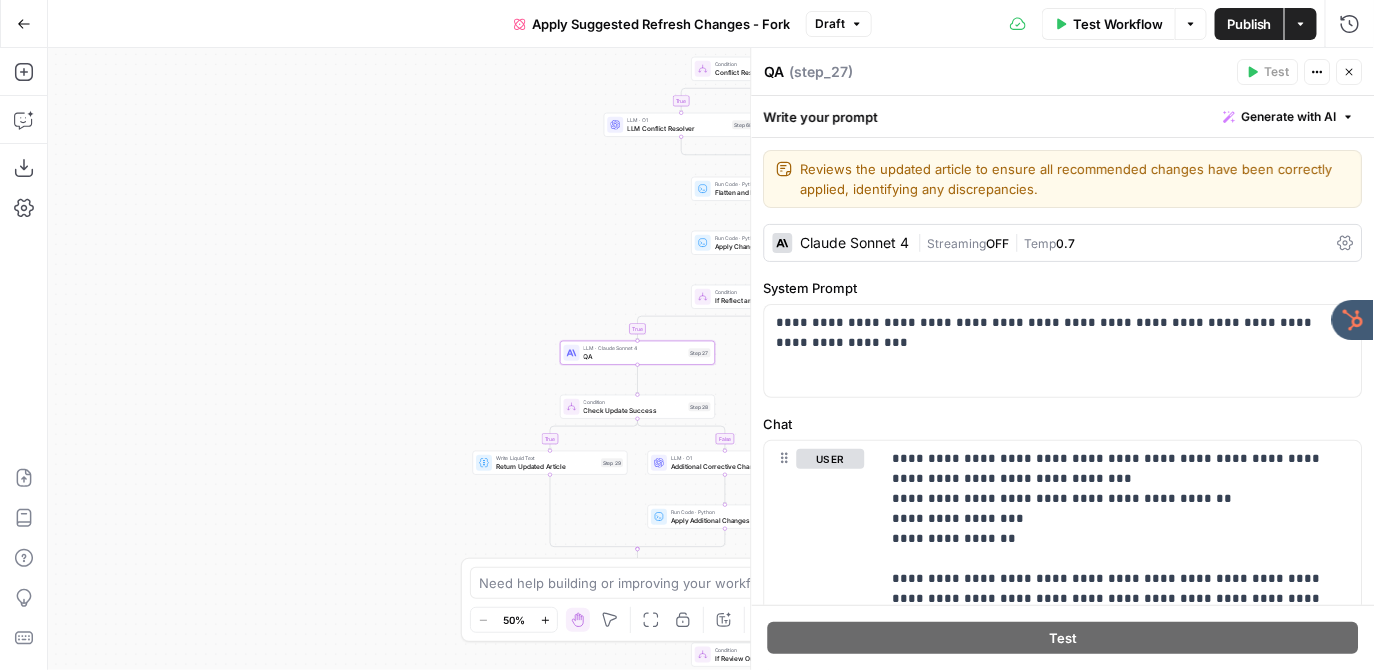 click on "Claude Sonnet 4" at bounding box center [855, 243] 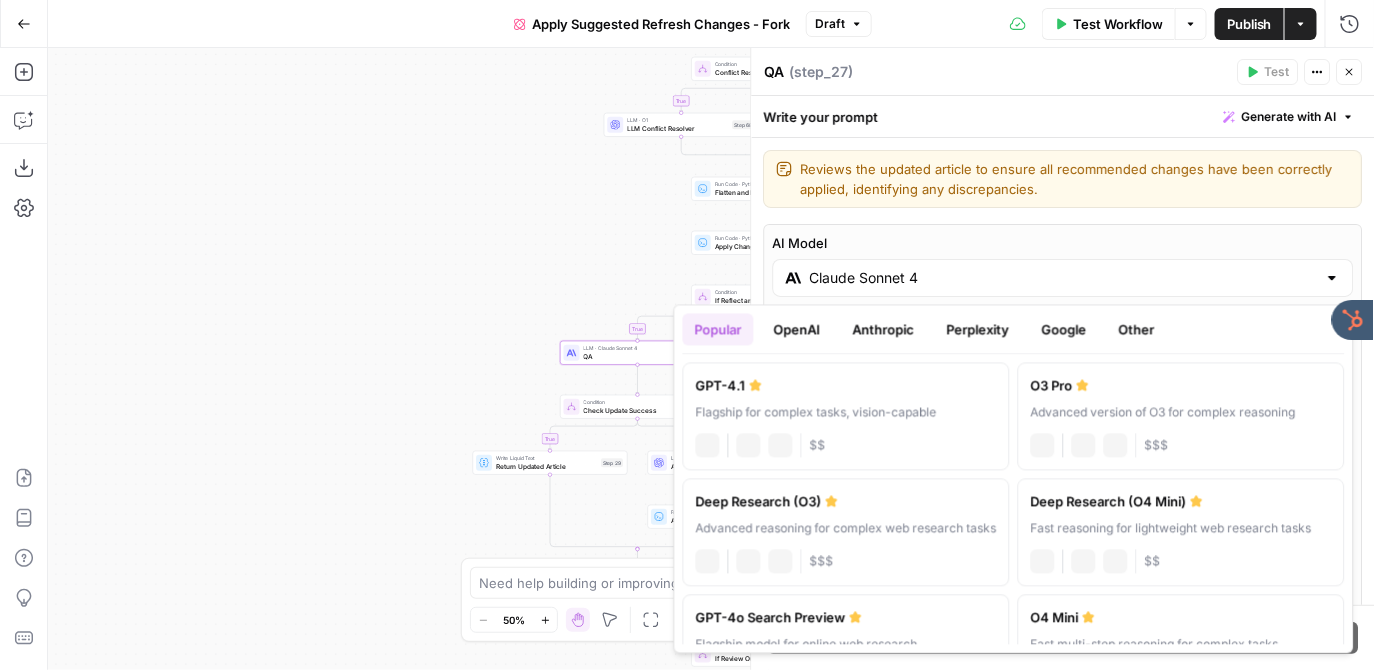 click on "Claude Sonnet 4" at bounding box center [1063, 278] 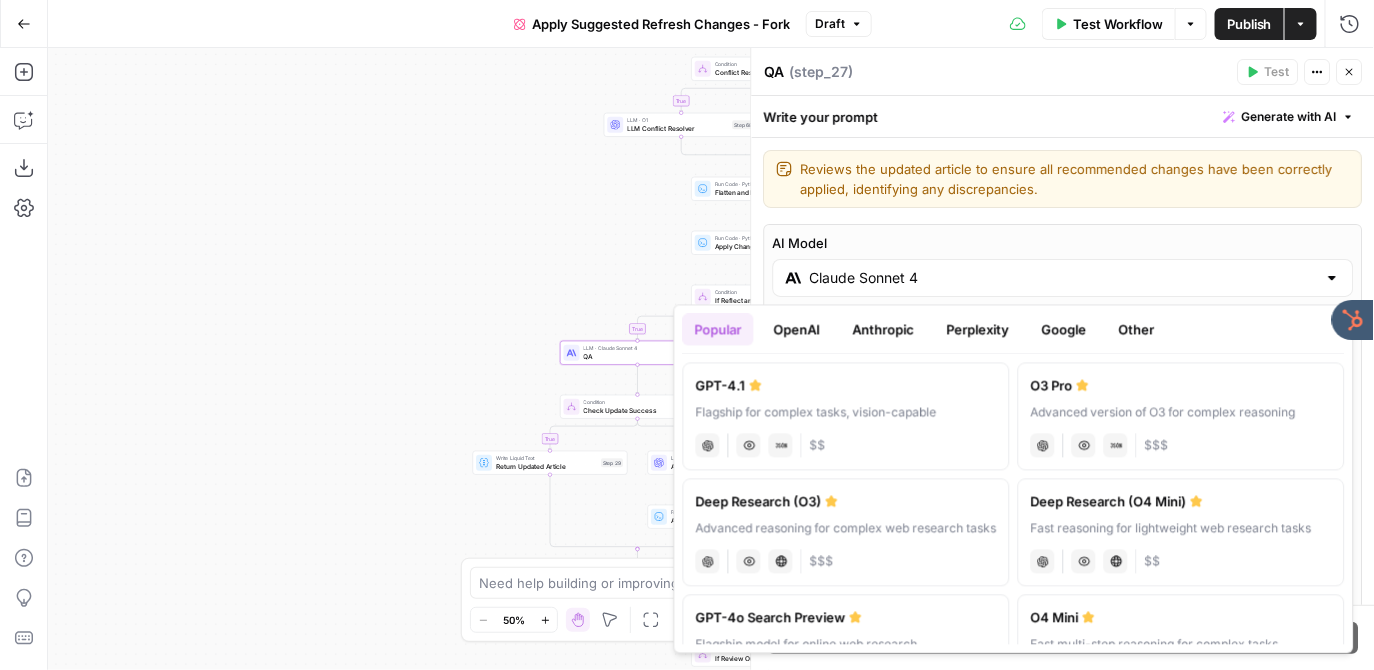 click on "false true false true false true true false true false Workflow Set Inputs Inputs Content Processing Convert Content Format Step 71 Write Liquid Text Combine Changes Brief Step 61 LLM · GPT-4.1 Extract Changes Step 62 LLM · Claude Sonnet 4 Validate Inputs Step 46 Condition Condition Check Step 47 Error Error Handling Step 48 Run Code · Python Assign Unique IDs to HTML Article Step 2 Loop Iteration Iterate Over Changes Step 63 LLM · GPT-4.1 Generate Change Step 64 Complete Run Code · Python Run Code Step 66 Condition Conflict Resolution Conditional Step 67 LLM · O1 LLM Conflict Resolver Step 68 Run Code · Python Run Code Step 70 Run Code · Python Flatten and Deduplicate Step 65 Run Code · Python Apply Changes Step 49 Condition If Reflect and Repair... Step 56 LLM · Claude Sonnet 4 QA Step 27 Condition Check Update Success Step 28 Write Liquid Text Return Updated Article Step 29 LLM · O1 Additional Corrective Changes Step 55 Run Code · Python Apply Additional Changes Step 57 Run Code · Python Flow" at bounding box center (711, 359) 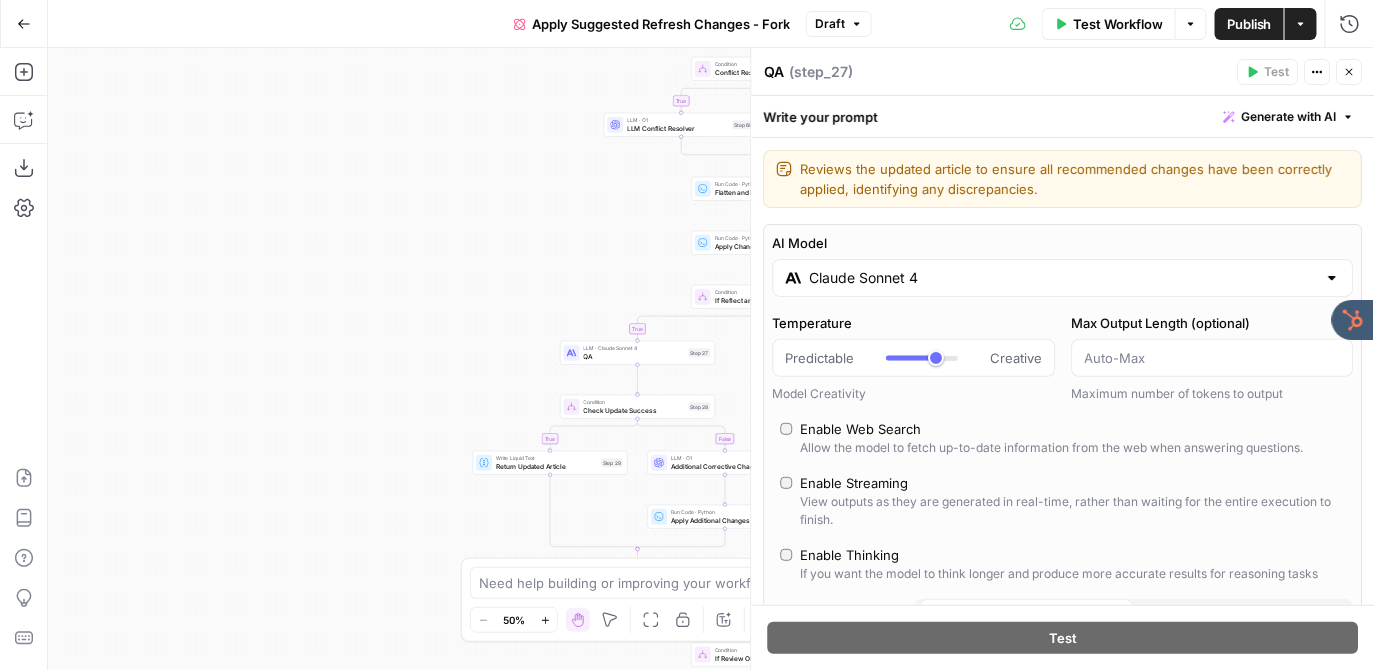 click 